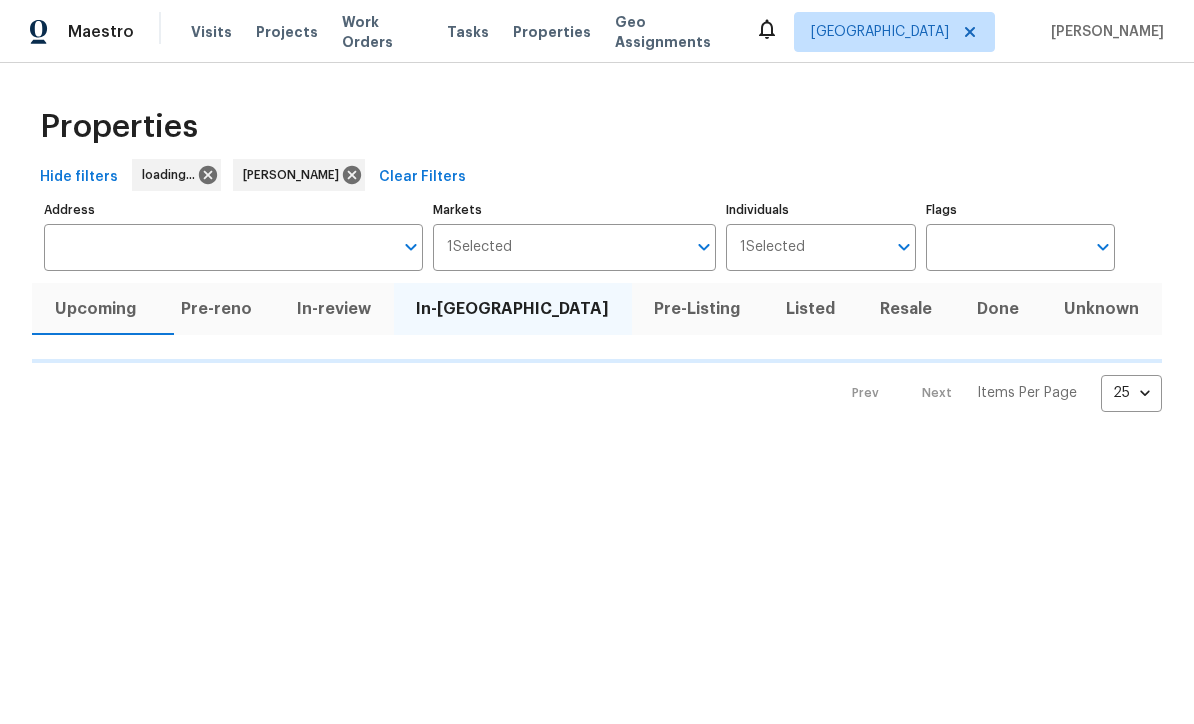 scroll, scrollTop: 0, scrollLeft: 0, axis: both 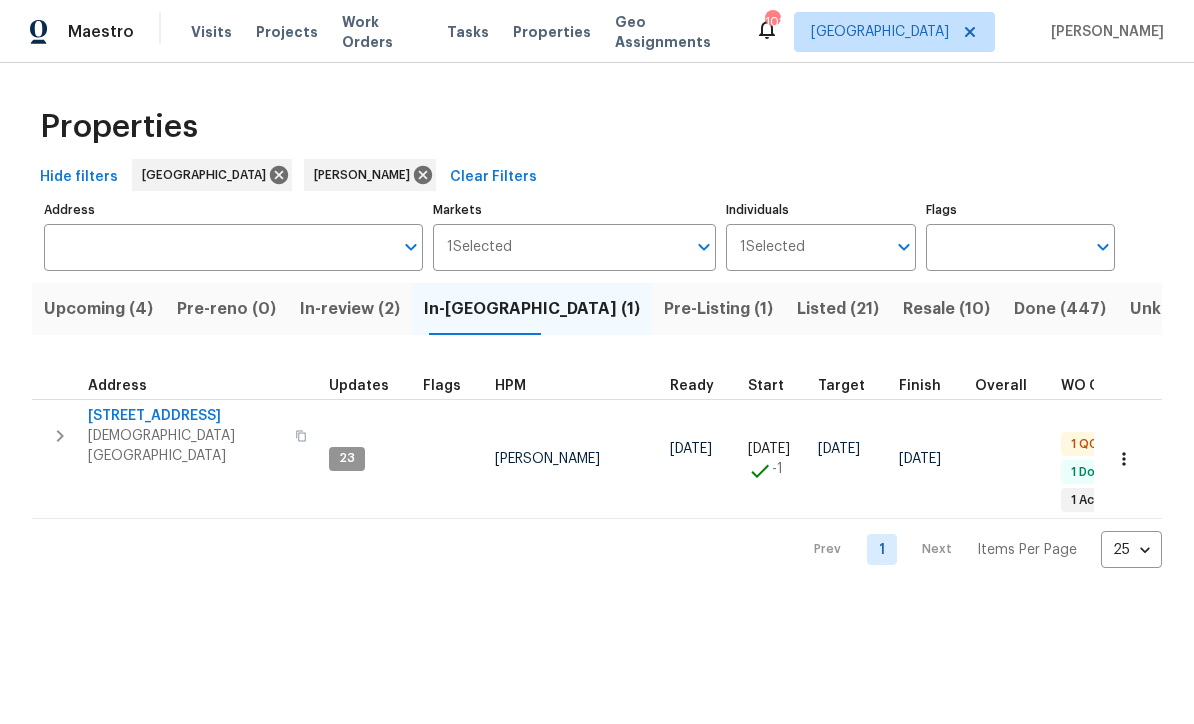 click on "Upcoming (4)" at bounding box center [98, 309] 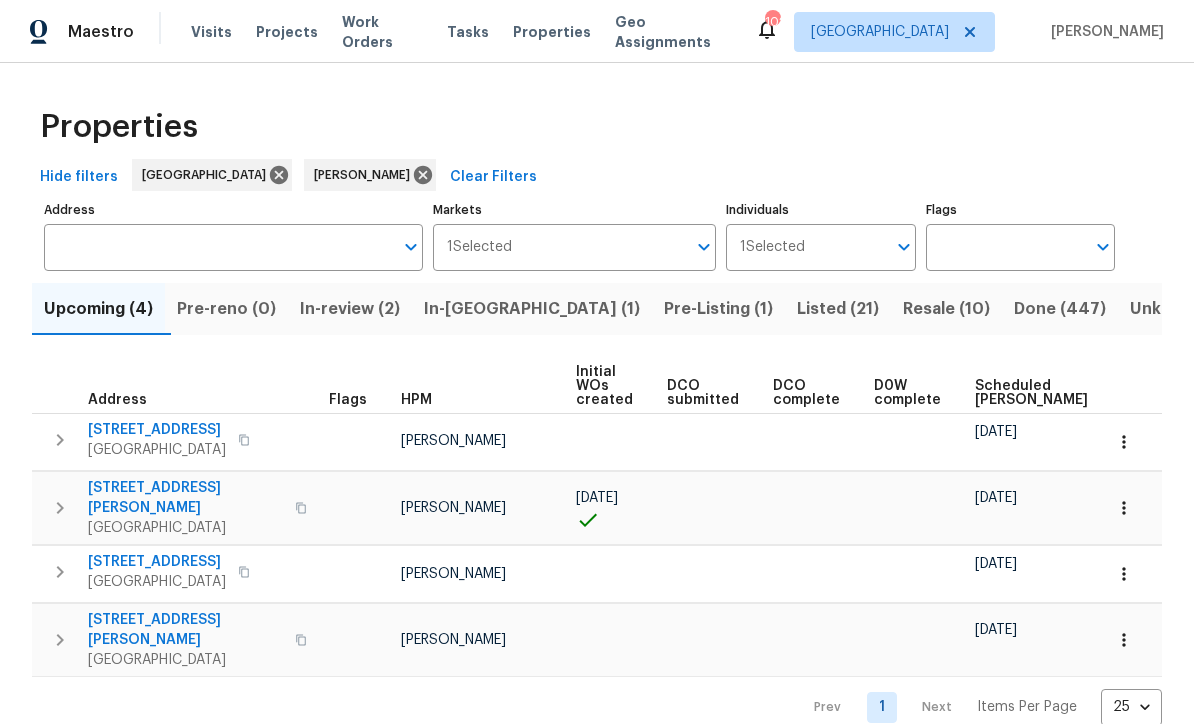 scroll, scrollTop: 3, scrollLeft: 0, axis: vertical 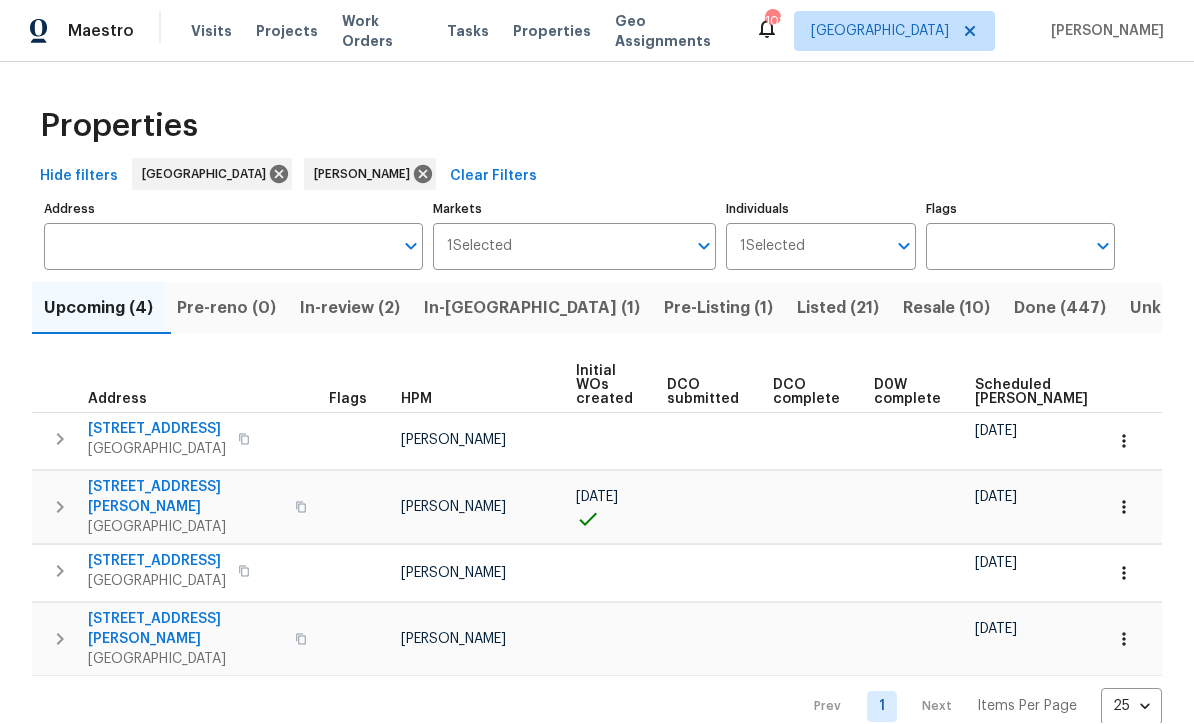 click 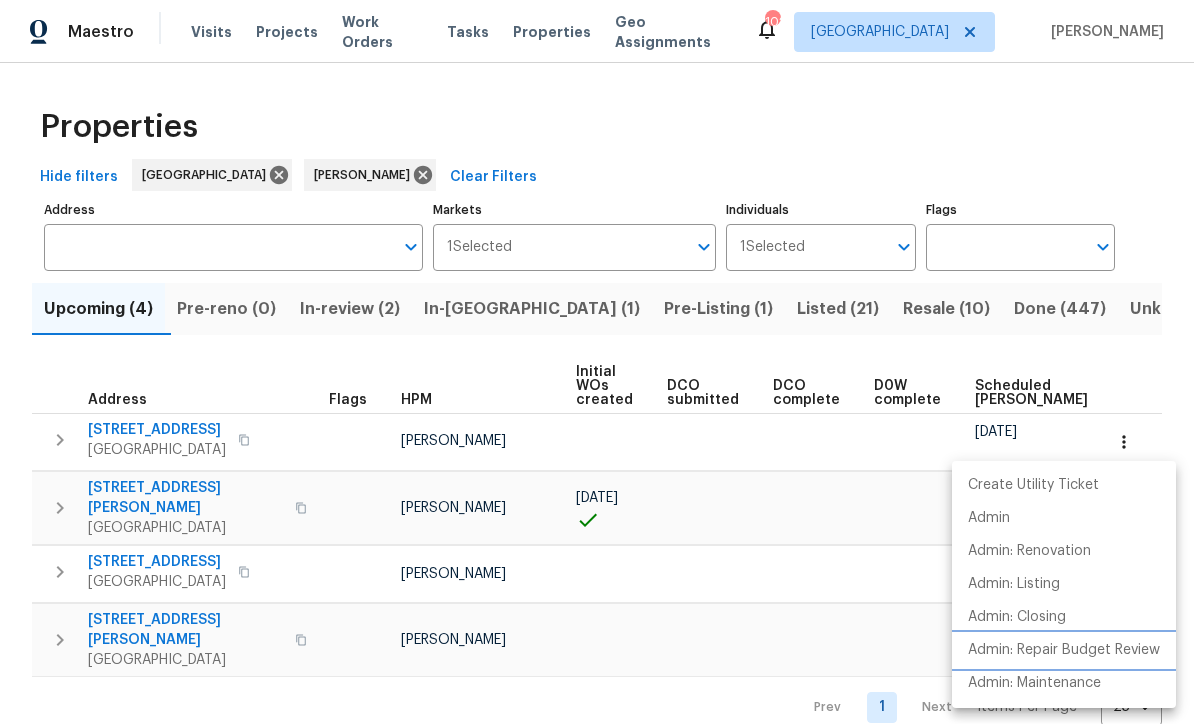 click on "Admin: Repair Budget Review" at bounding box center [1064, 650] 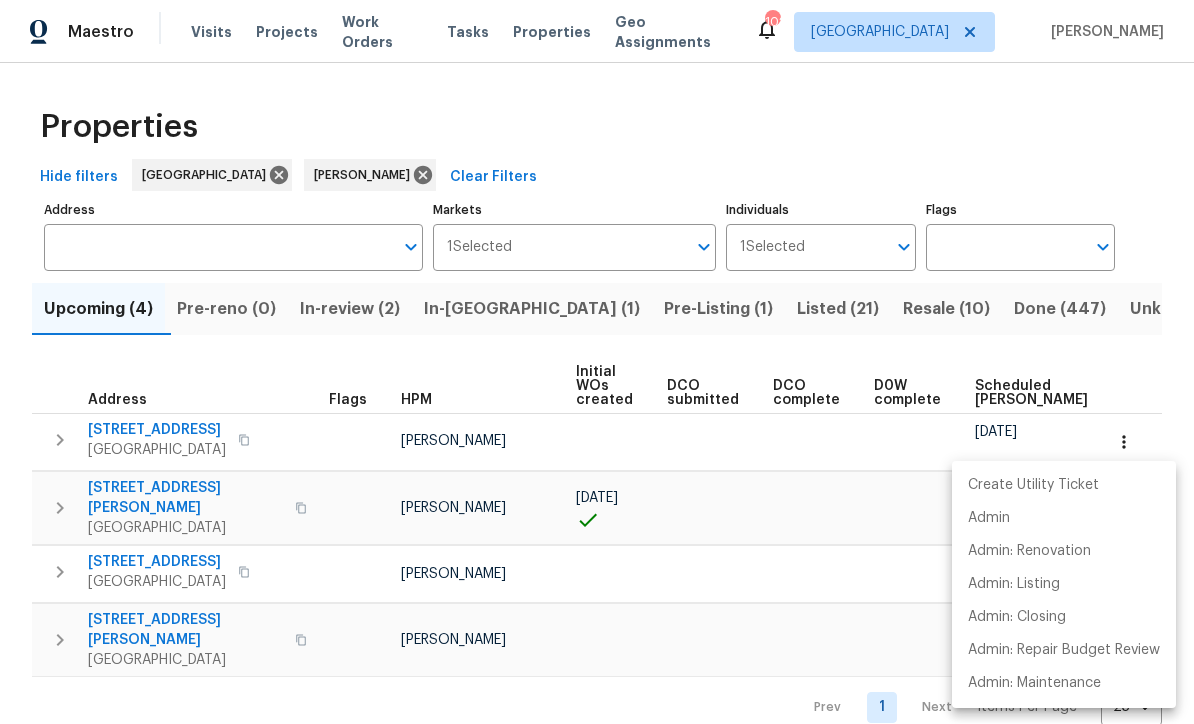 click at bounding box center [597, 362] 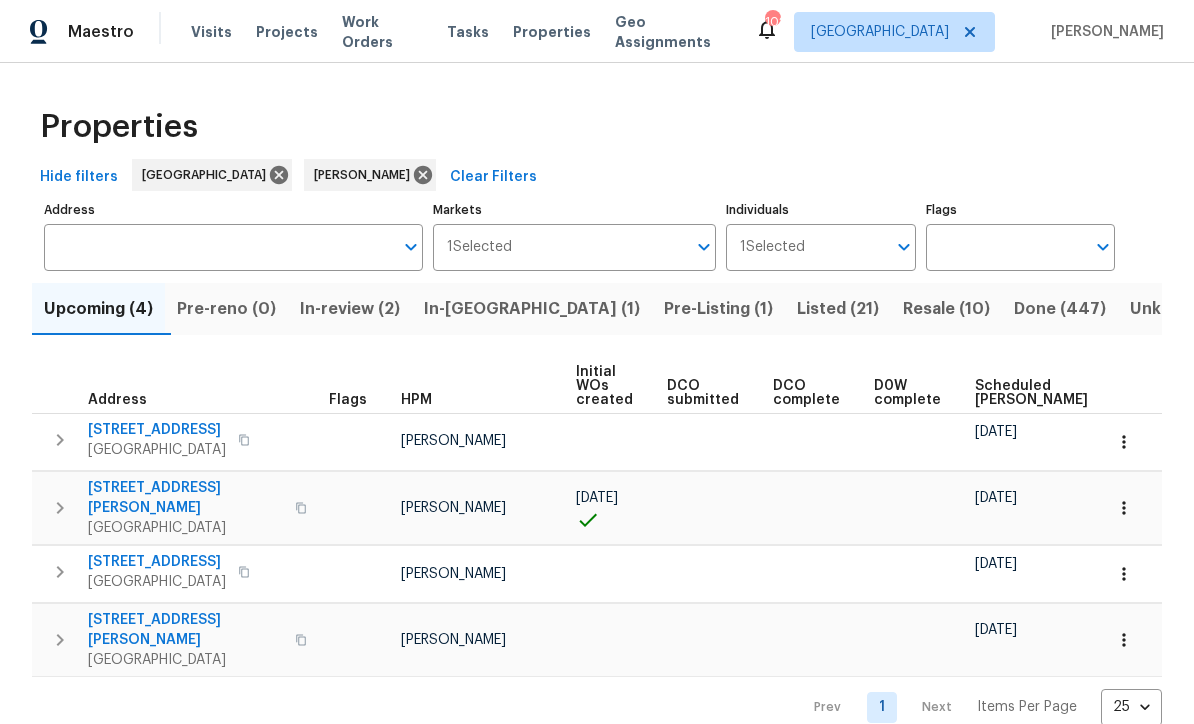click on "In-reno (1)" at bounding box center (532, 309) 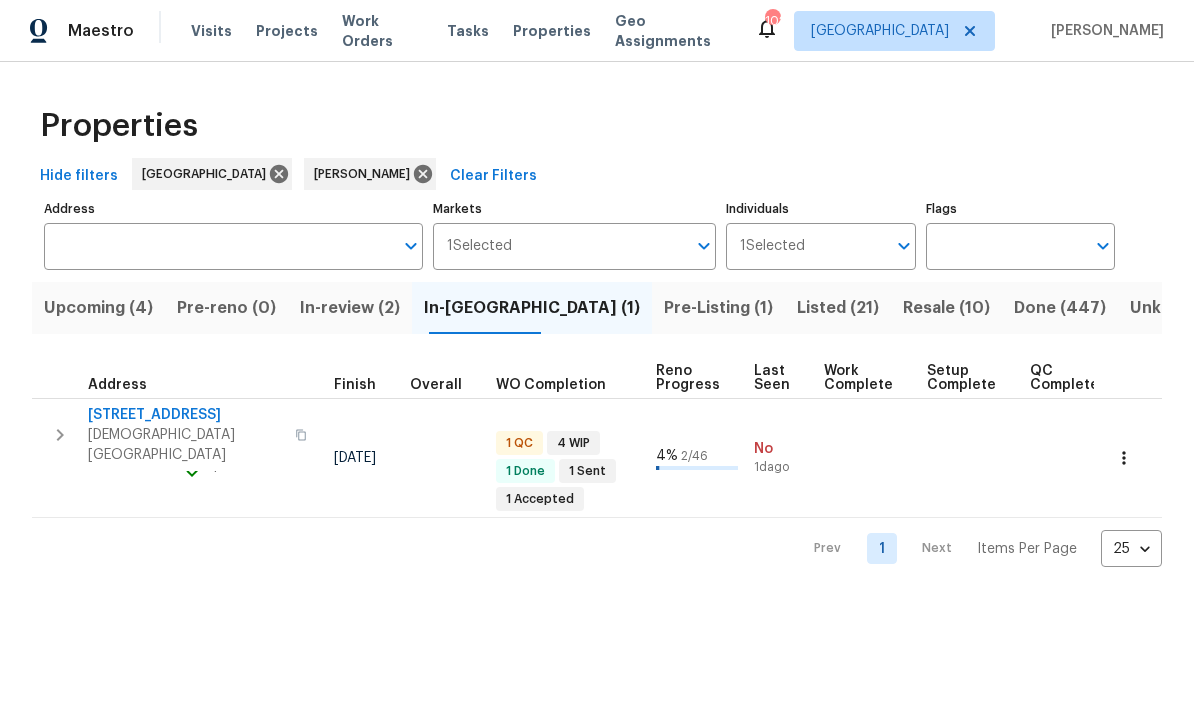 scroll, scrollTop: 16, scrollLeft: 563, axis: both 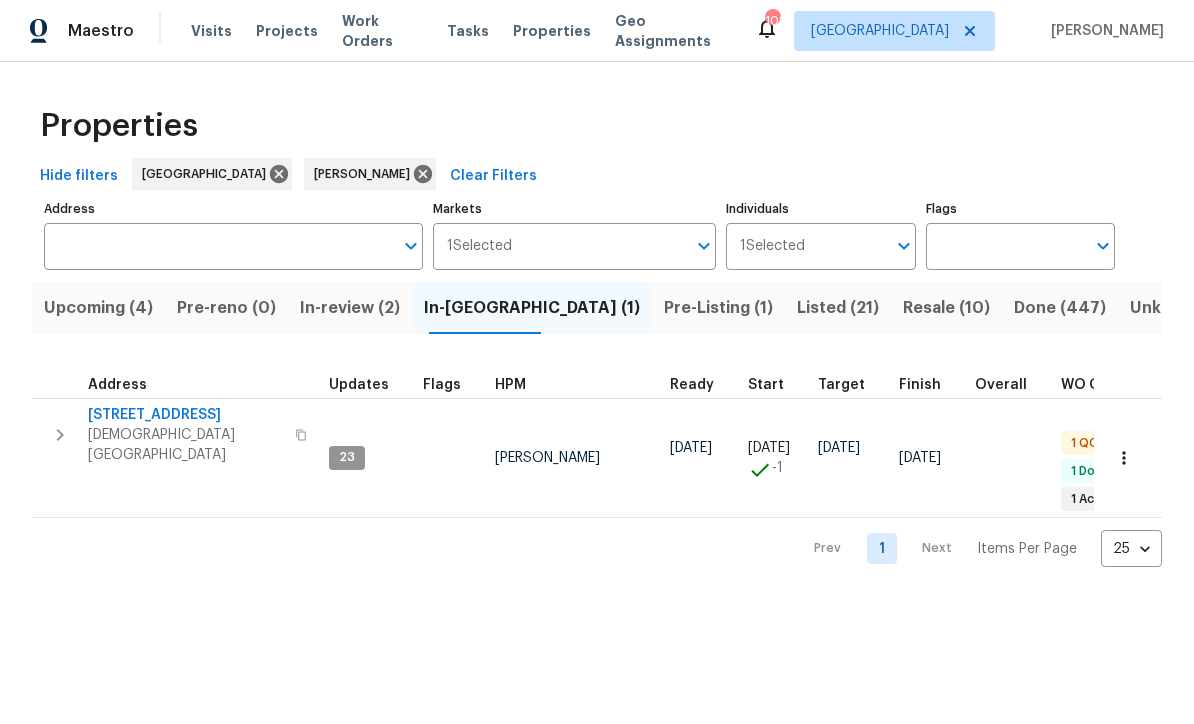 click on "[STREET_ADDRESS]" at bounding box center [185, 416] 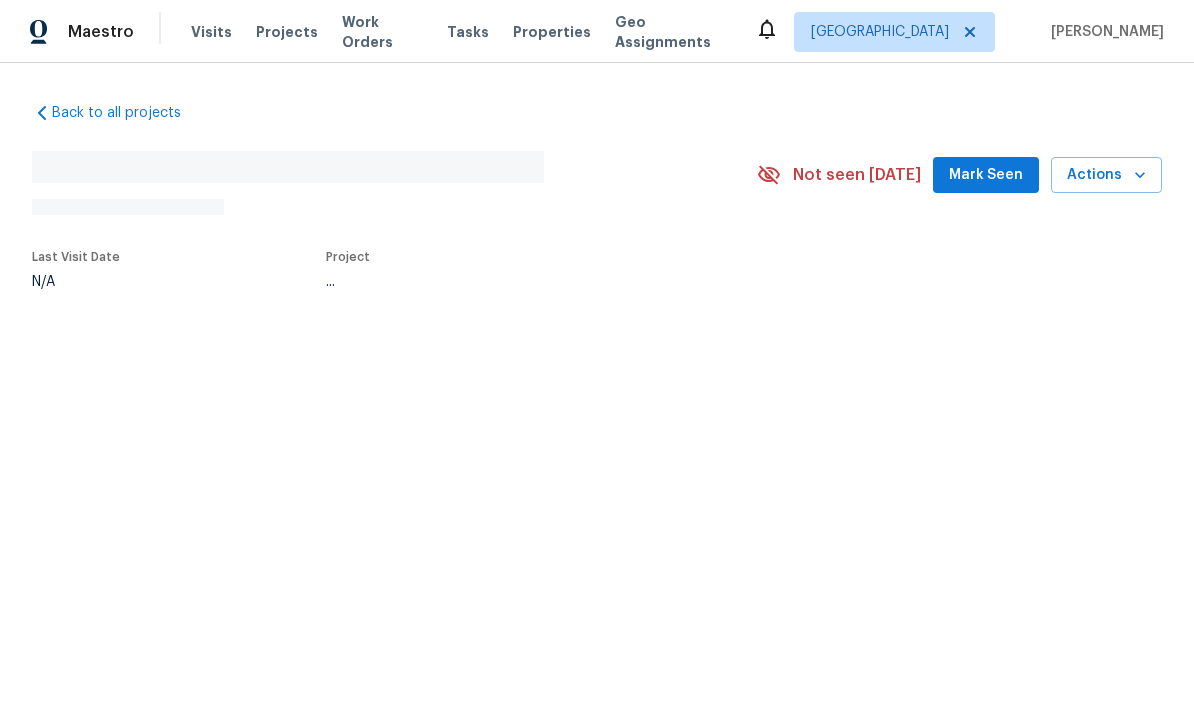 scroll, scrollTop: 0, scrollLeft: 0, axis: both 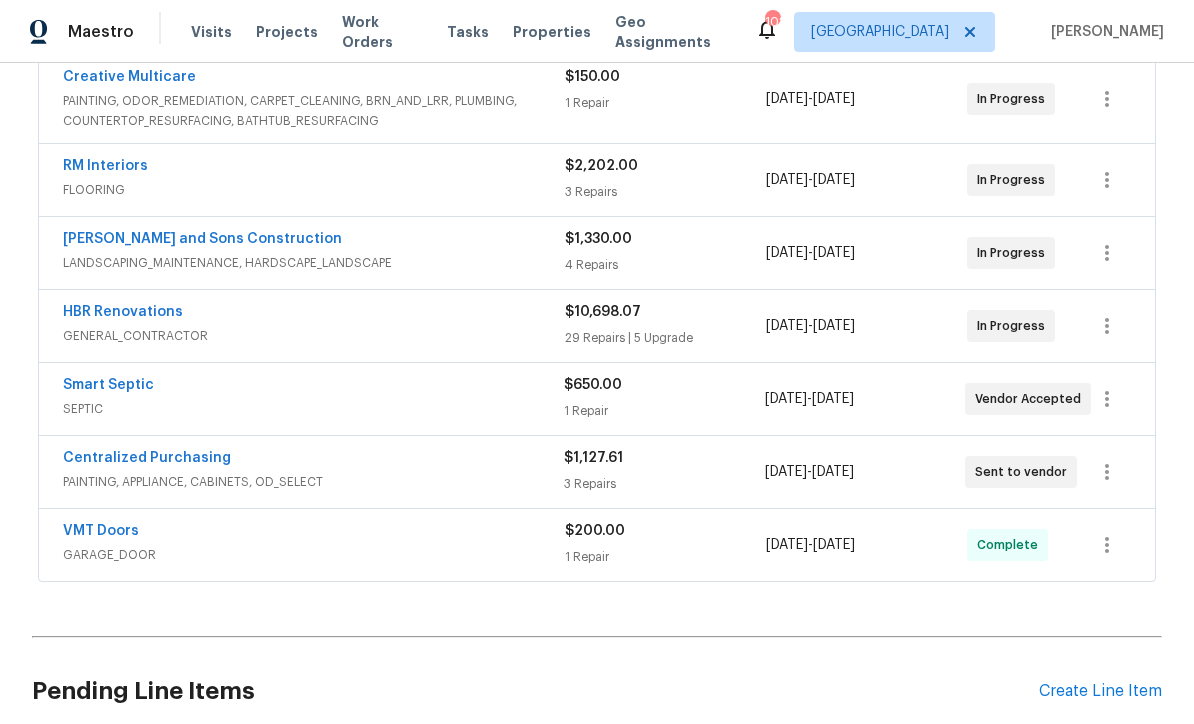 click on "HBR Renovations" at bounding box center [123, 312] 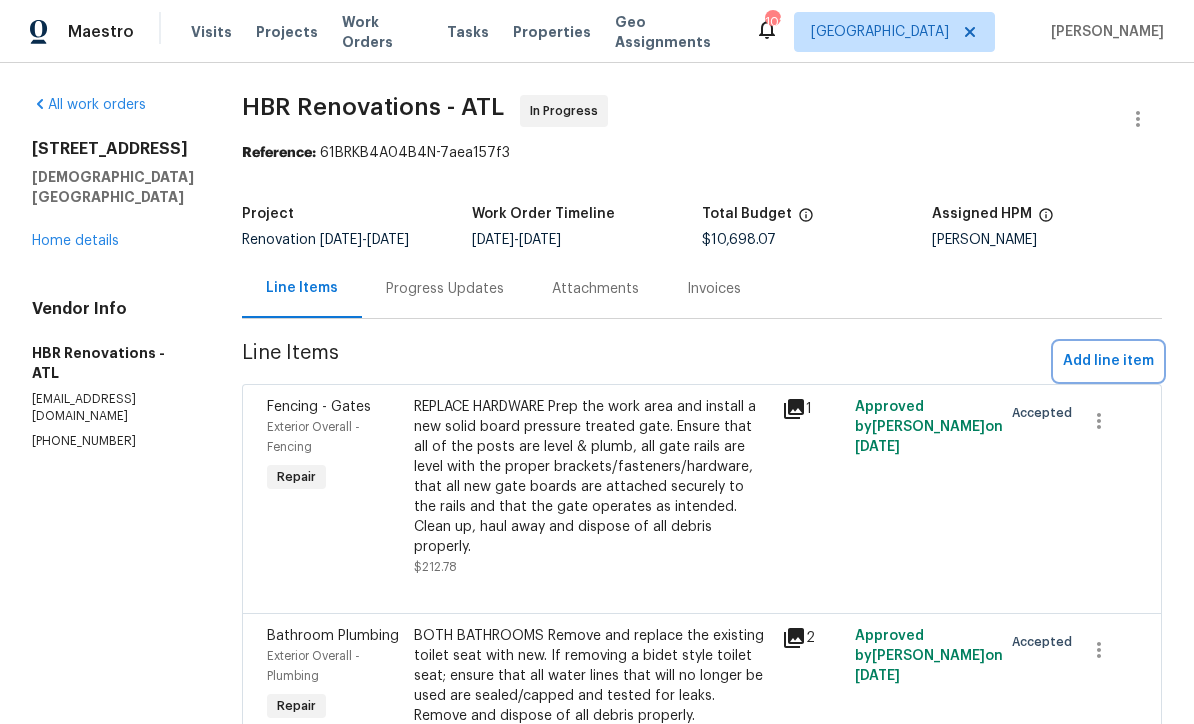 click on "Add line item" at bounding box center (1108, 361) 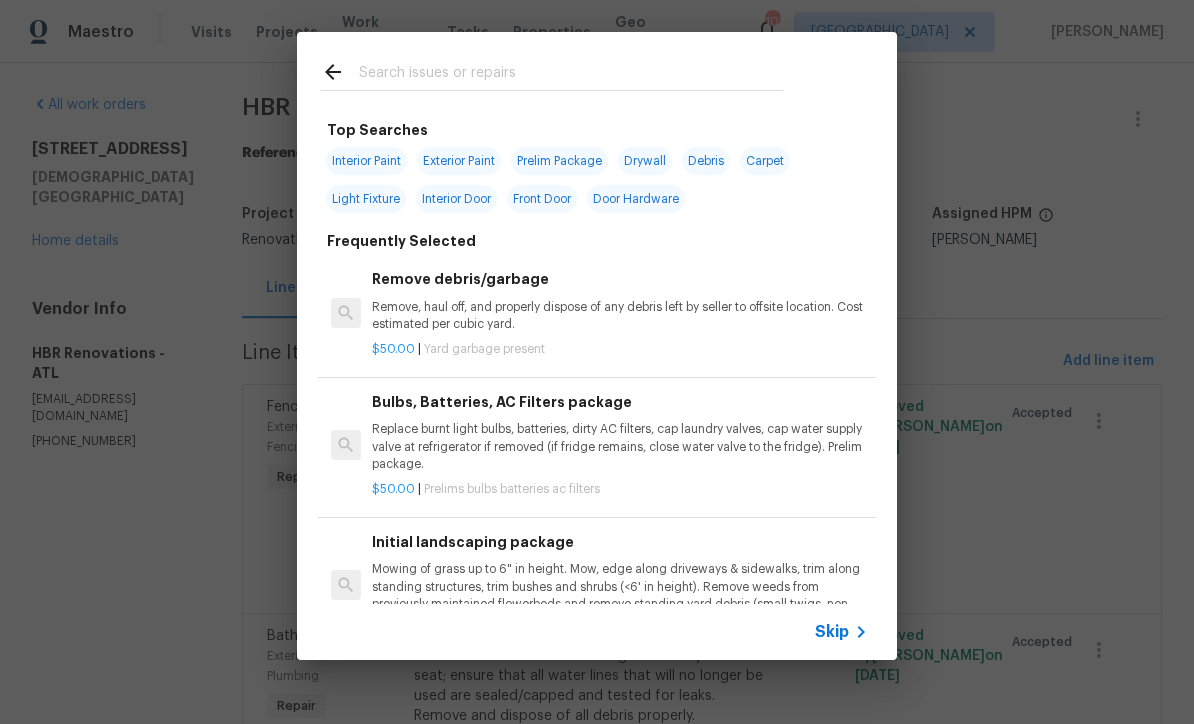 click on "Skip" at bounding box center (832, 632) 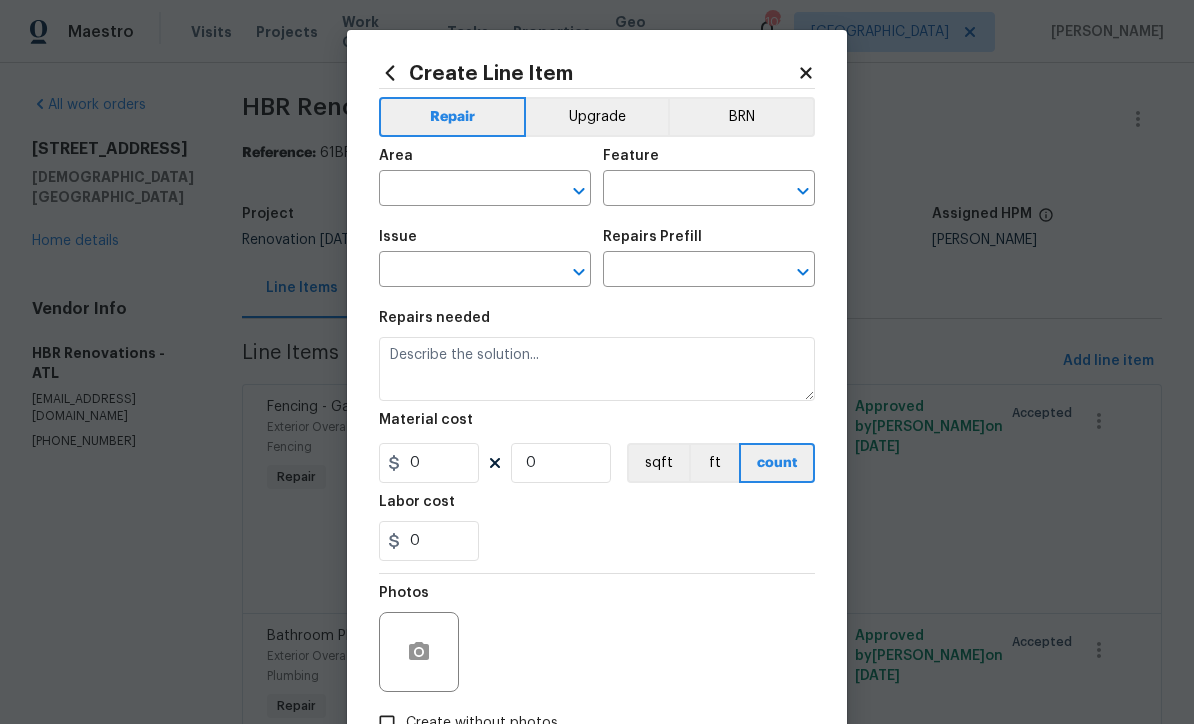 click at bounding box center (457, 190) 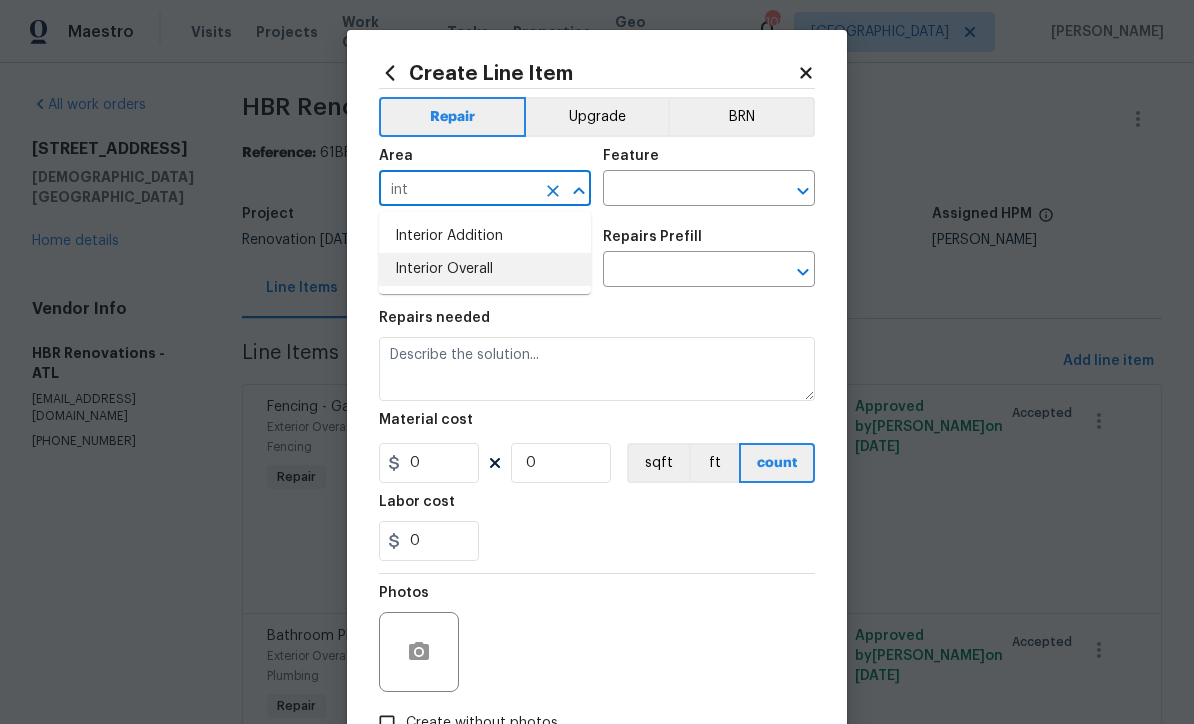 click on "Interior Overall" at bounding box center (485, 269) 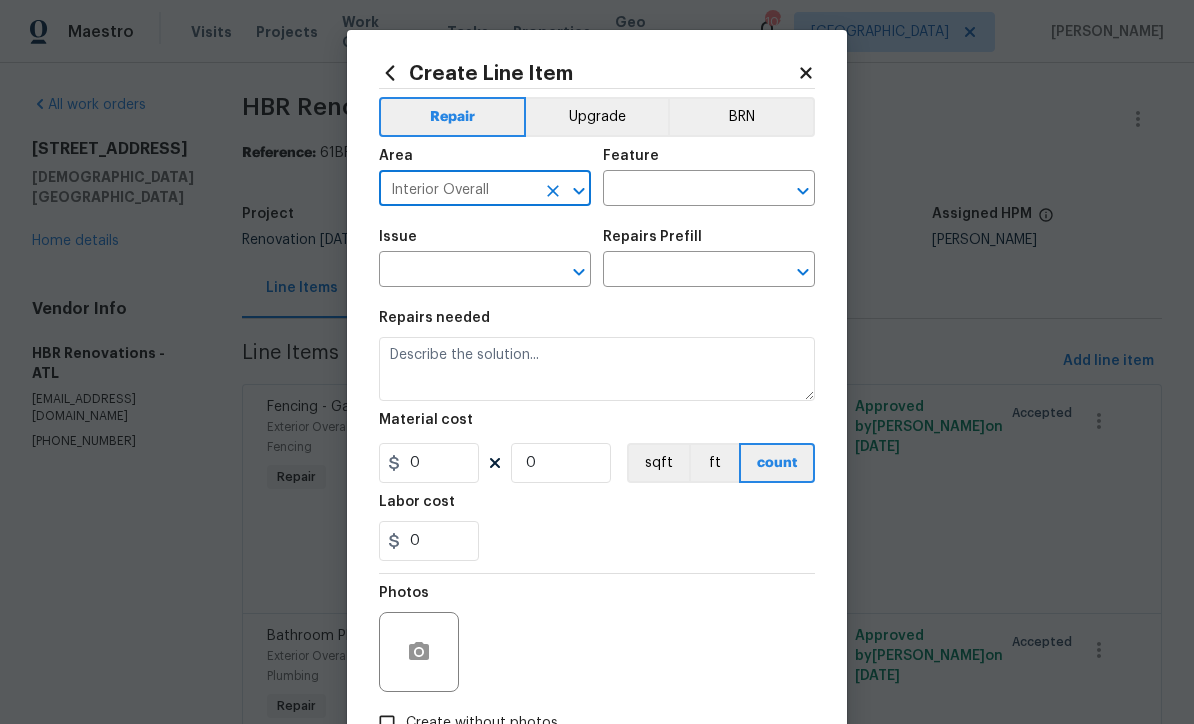 click at bounding box center [681, 190] 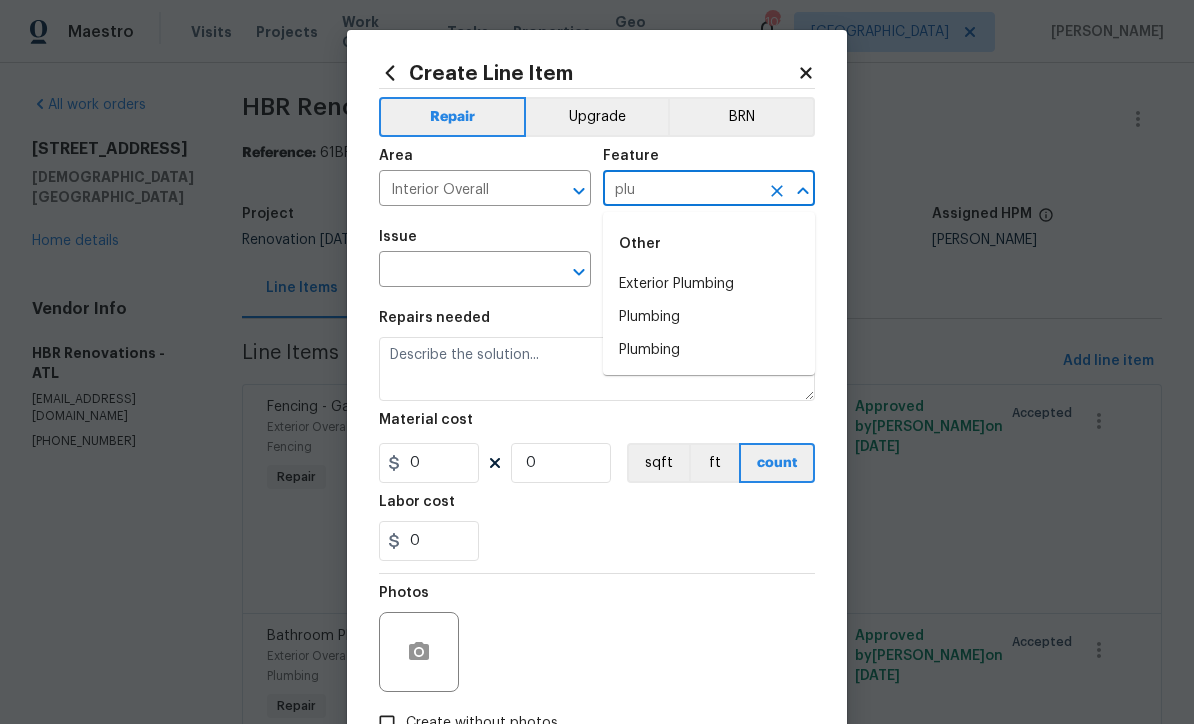 click on "Plumbing" at bounding box center (709, 350) 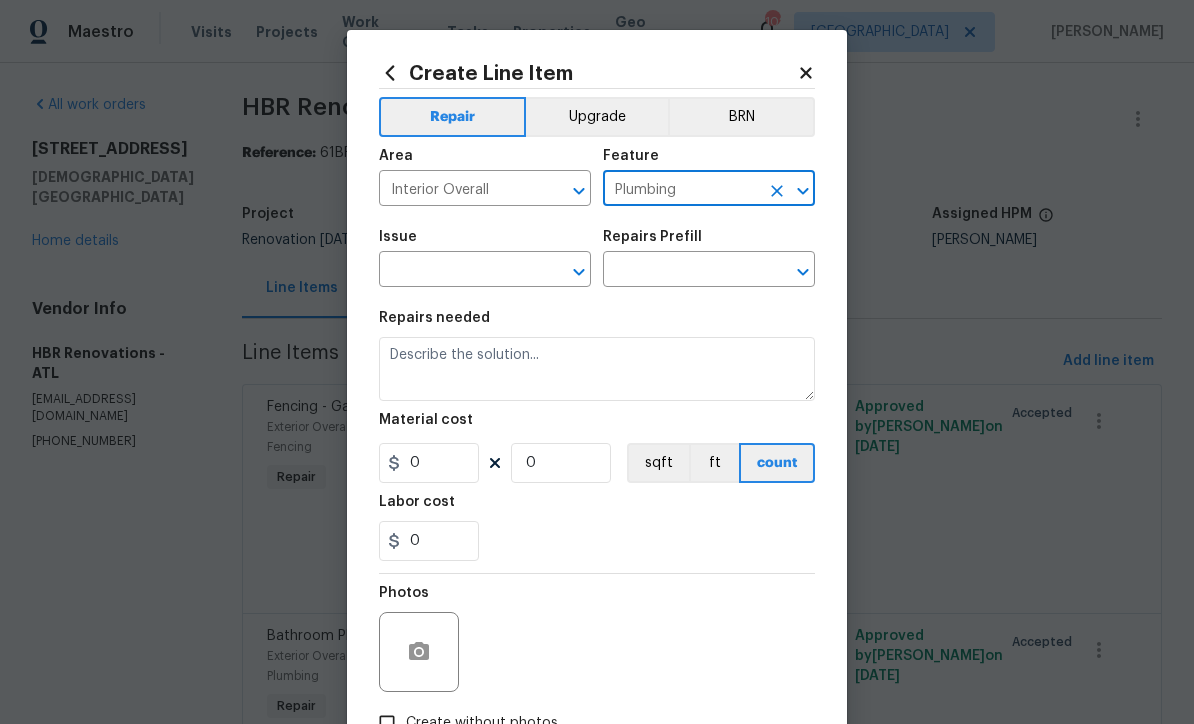 click at bounding box center [457, 271] 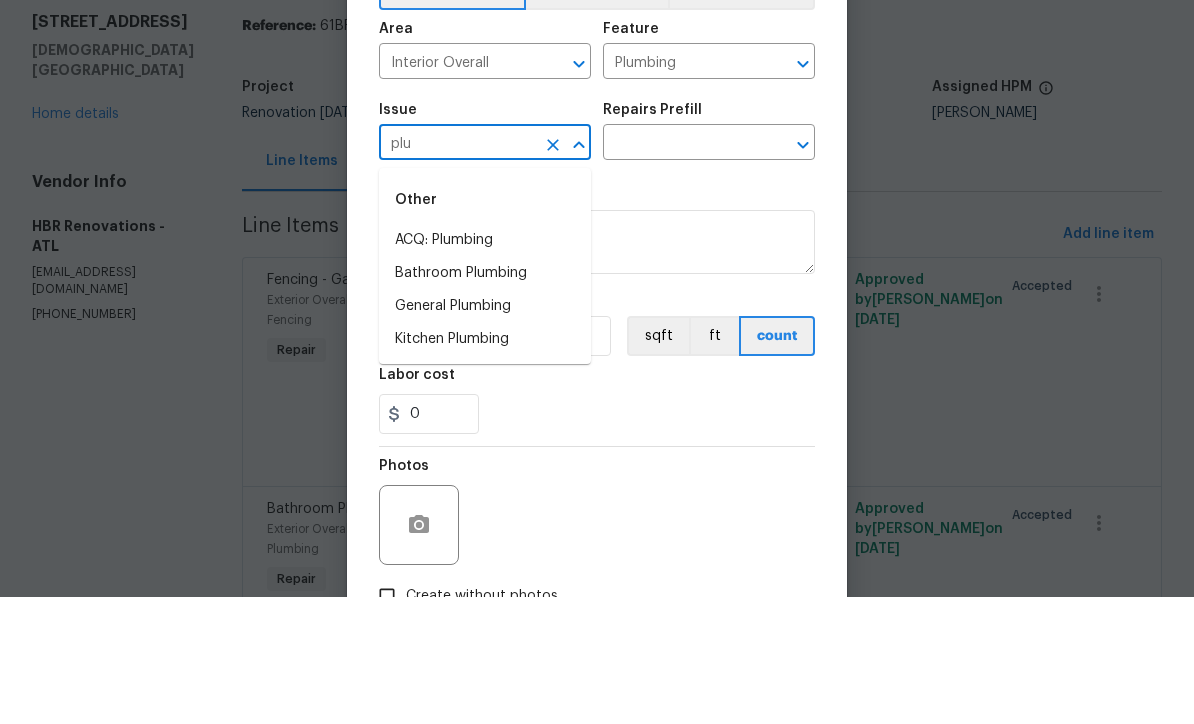 scroll, scrollTop: 66, scrollLeft: 0, axis: vertical 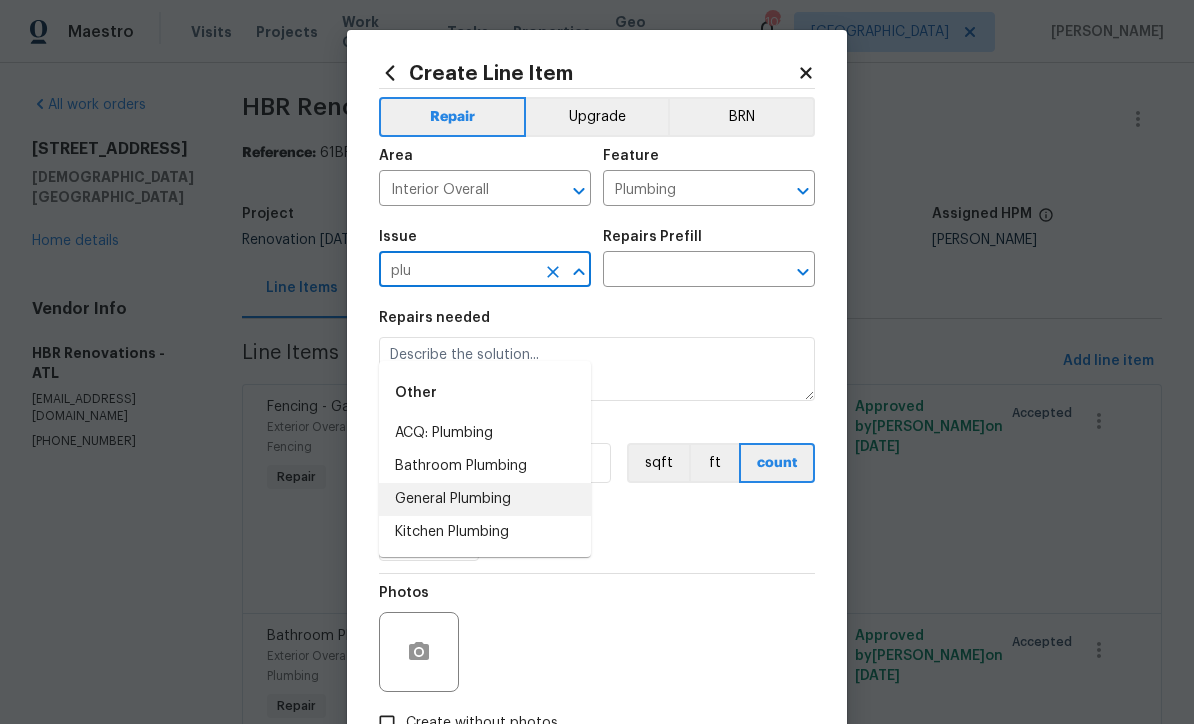 click on "General Plumbing" at bounding box center (485, 499) 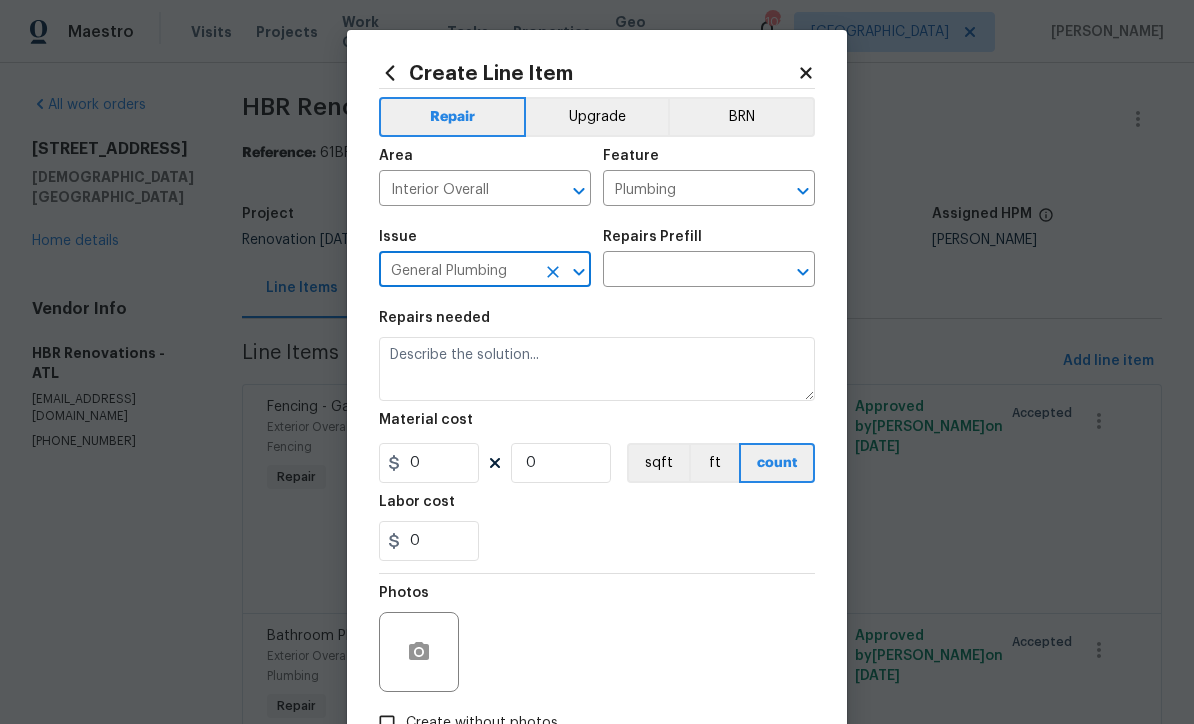 click at bounding box center (681, 271) 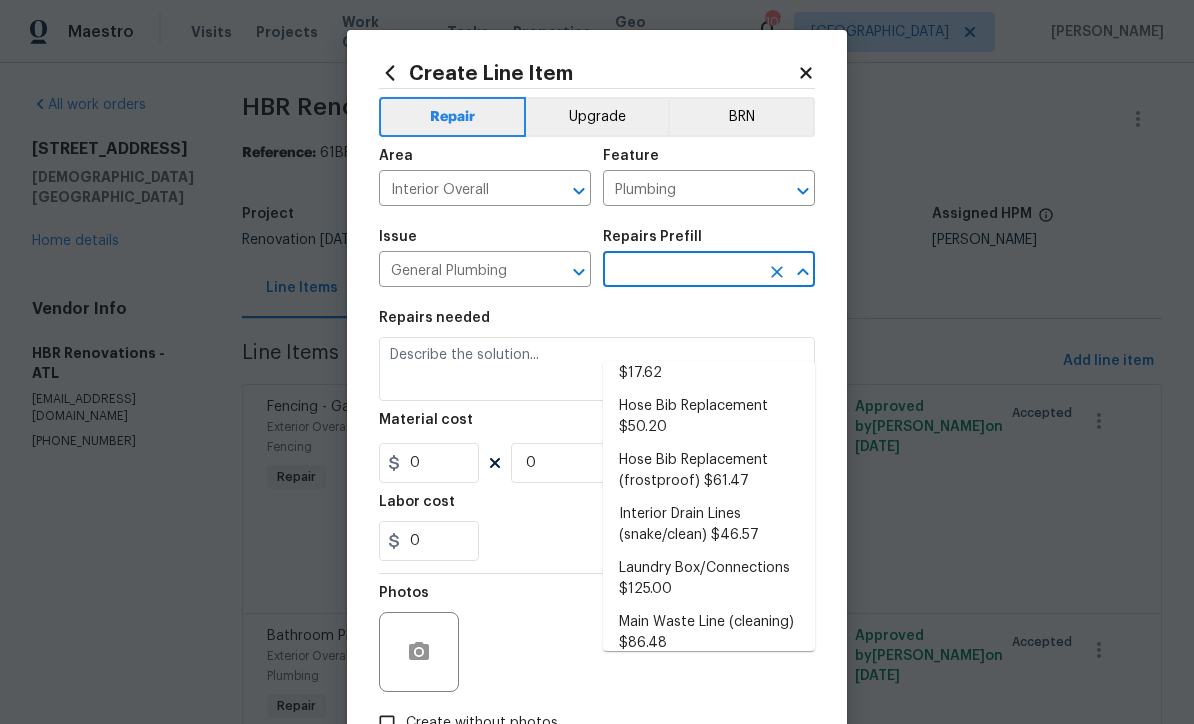 scroll, scrollTop: 123, scrollLeft: 0, axis: vertical 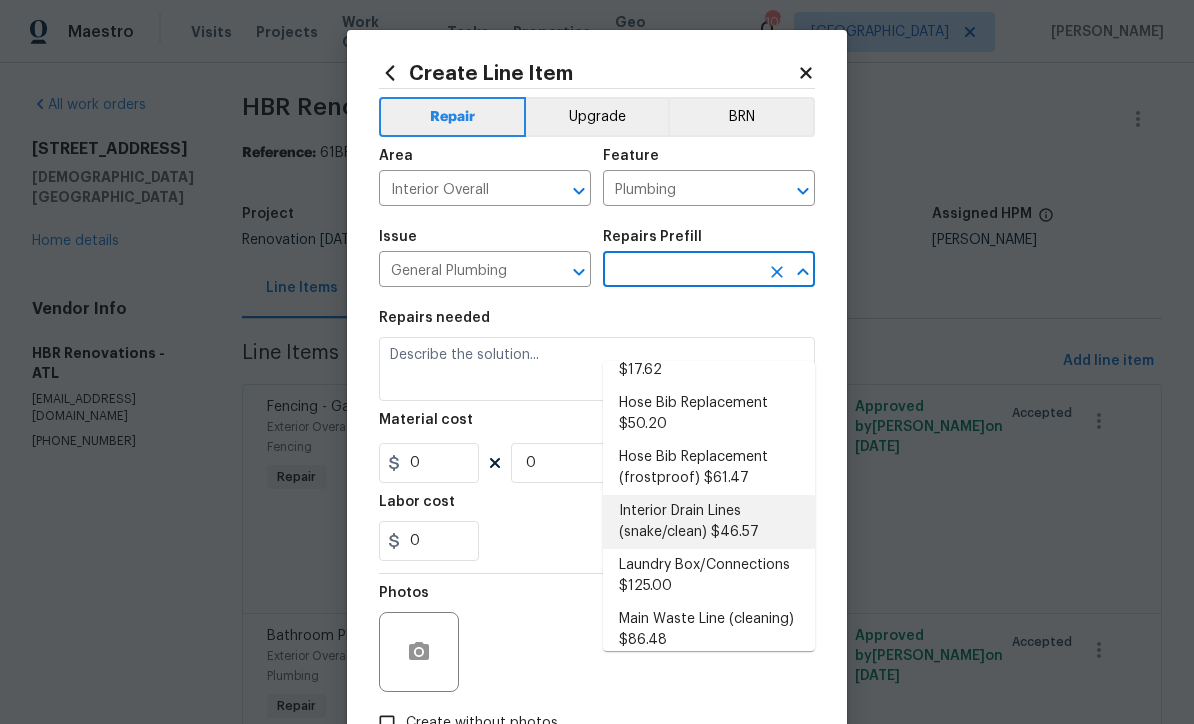 click on "Interior Drain Lines (snake/clean) $46.57" at bounding box center (709, 522) 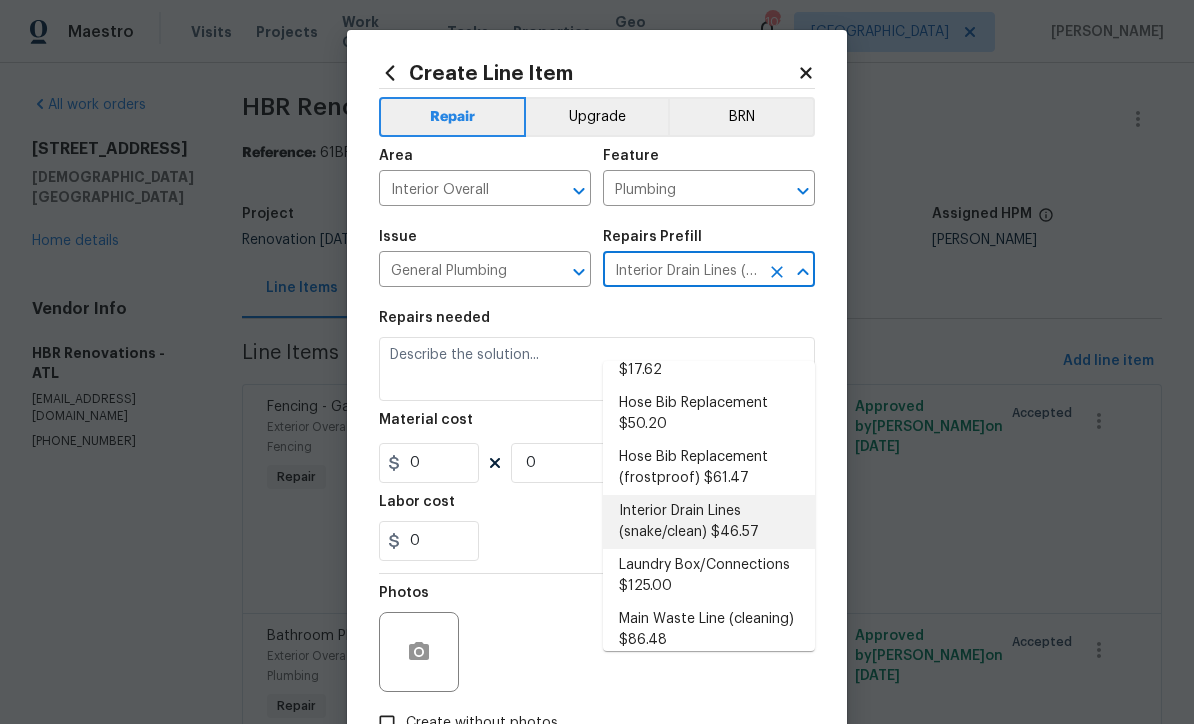 type 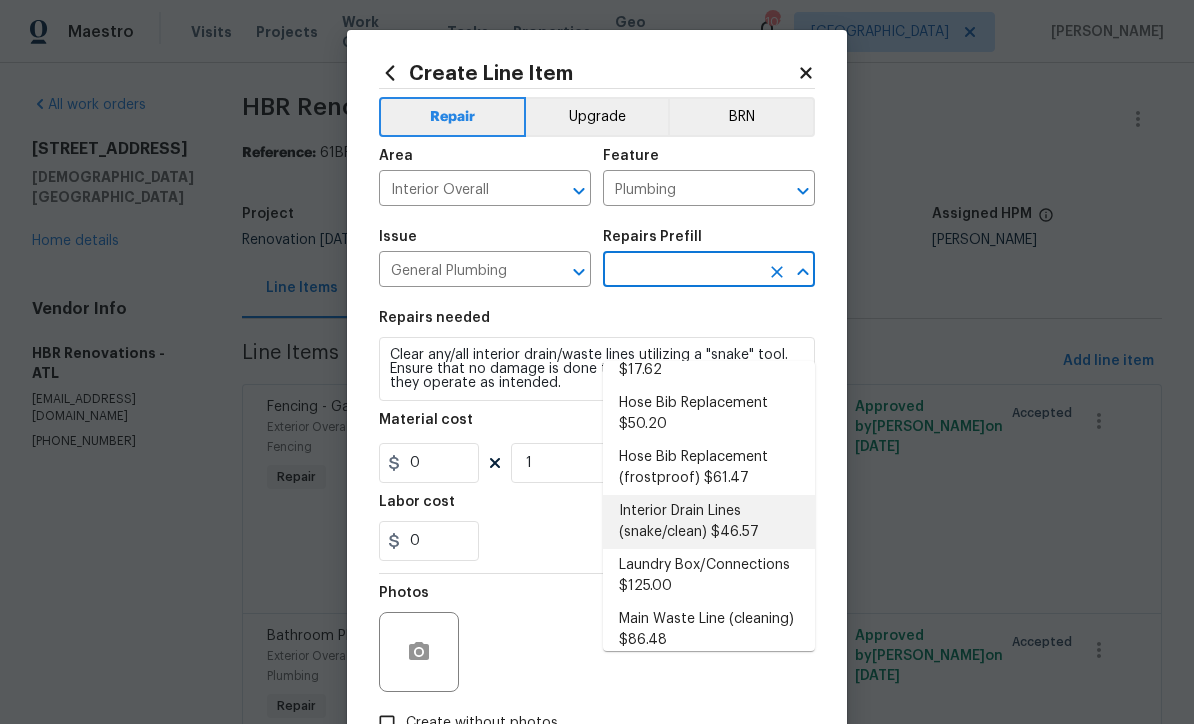type on "Interior Drain Lines (snake/clean) $46.57" 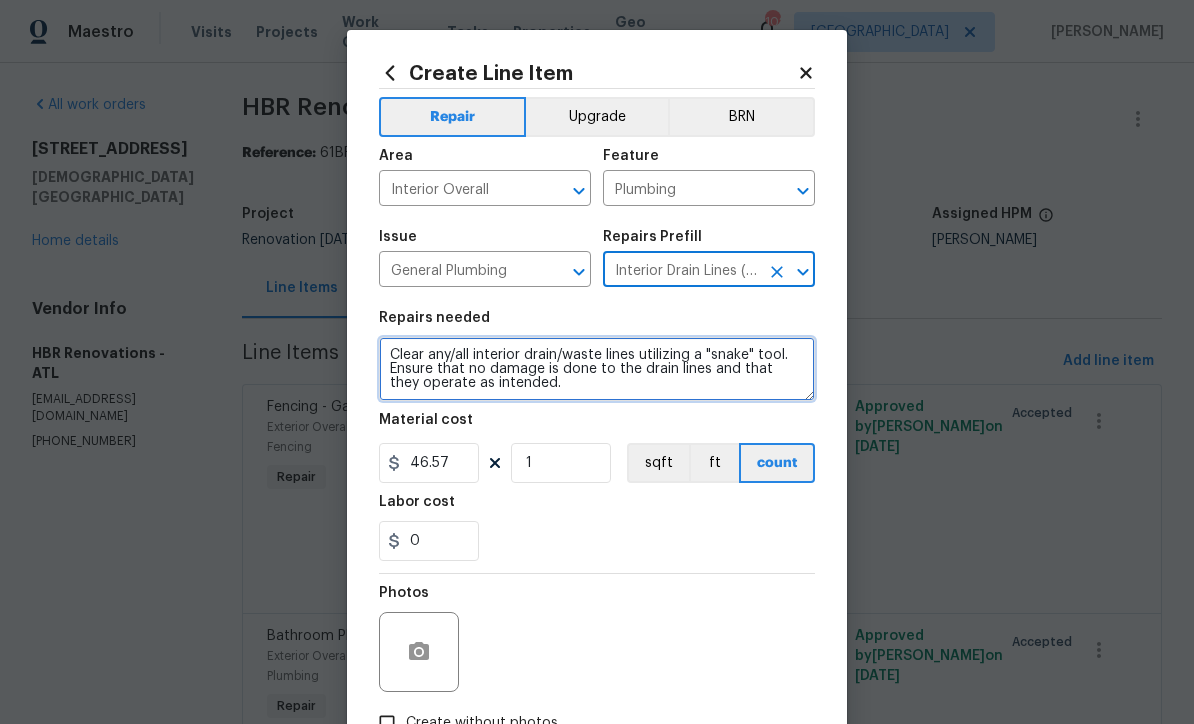 click on "Clear any/all interior drain/waste lines utilizing a "snake" tool. Ensure that no damage is done to the drain lines and that they operate as intended." at bounding box center (597, 369) 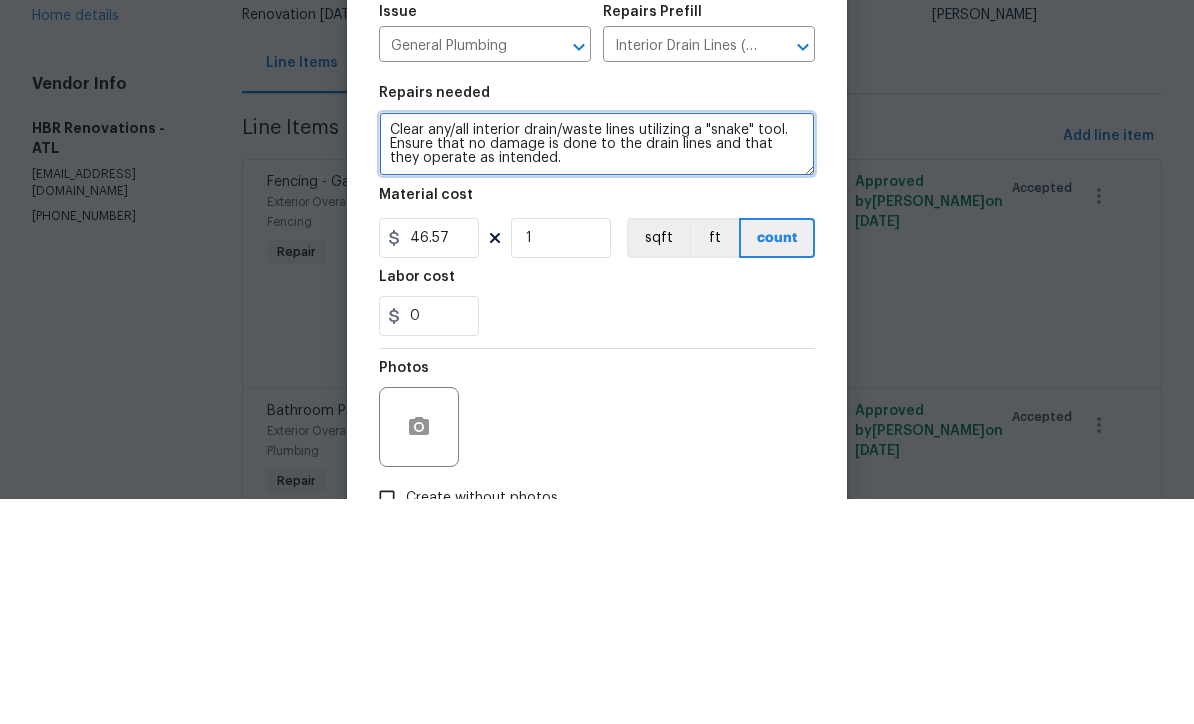 click on "Clear any/all interior drain/waste lines utilizing a "snake" tool. Ensure that no damage is done to the drain lines and that they operate as intended." at bounding box center (597, 369) 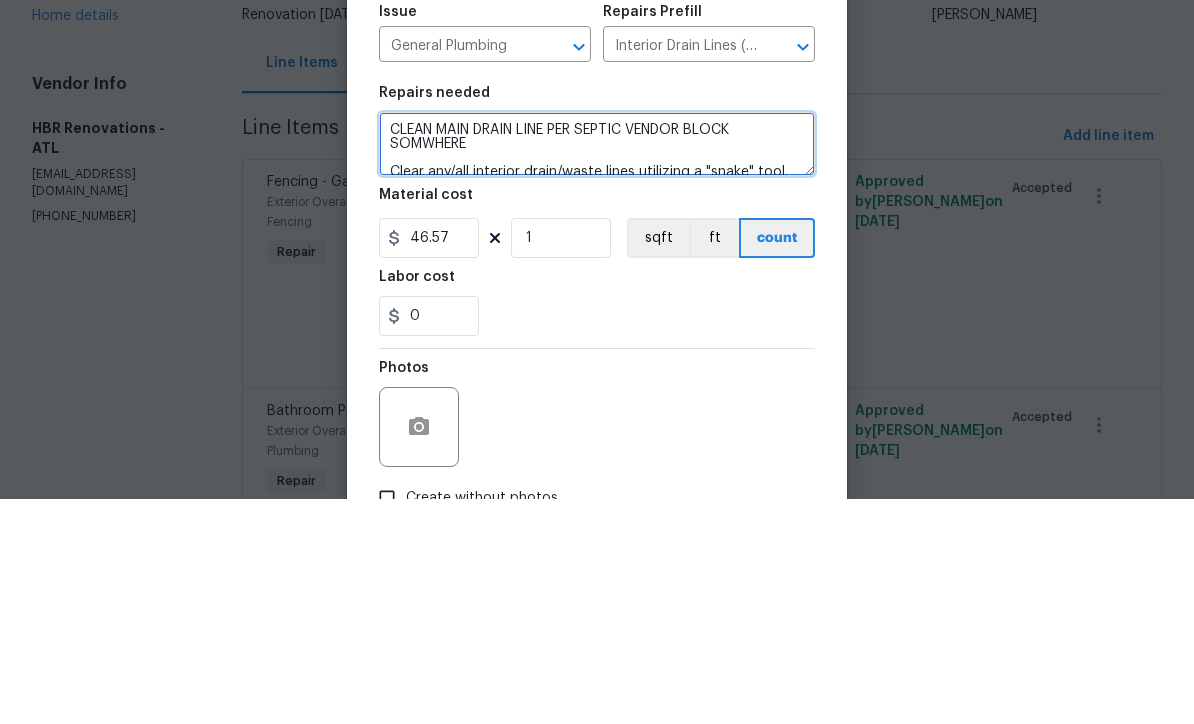 click on "CLEAN MAIN DRAIN LINE PER SEPTIC VENDOR BLOCK SOMWHERE
Clear any/all interior drain/waste lines utilizing a "snake" tool. Ensure that no damage is done to the drain lines and that they operate as intended." at bounding box center [597, 369] 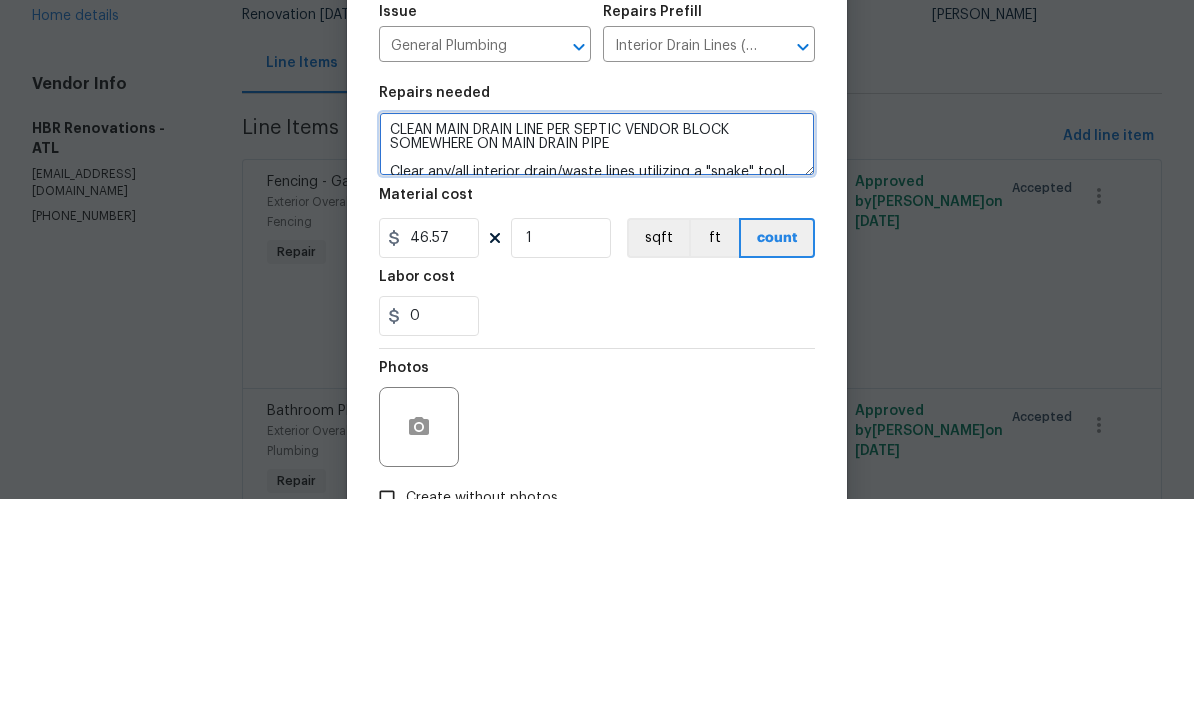 type on "CLEAN MAIN DRAIN LINE PER SEPTIC VENDOR BLOCK SOMEWHERE ON MAIN DRAIN PIPE
Clear any/all interior drain/waste lines utilizing a "snake" tool. Ensure that no damage is done to the drain lines and that they operate as intended." 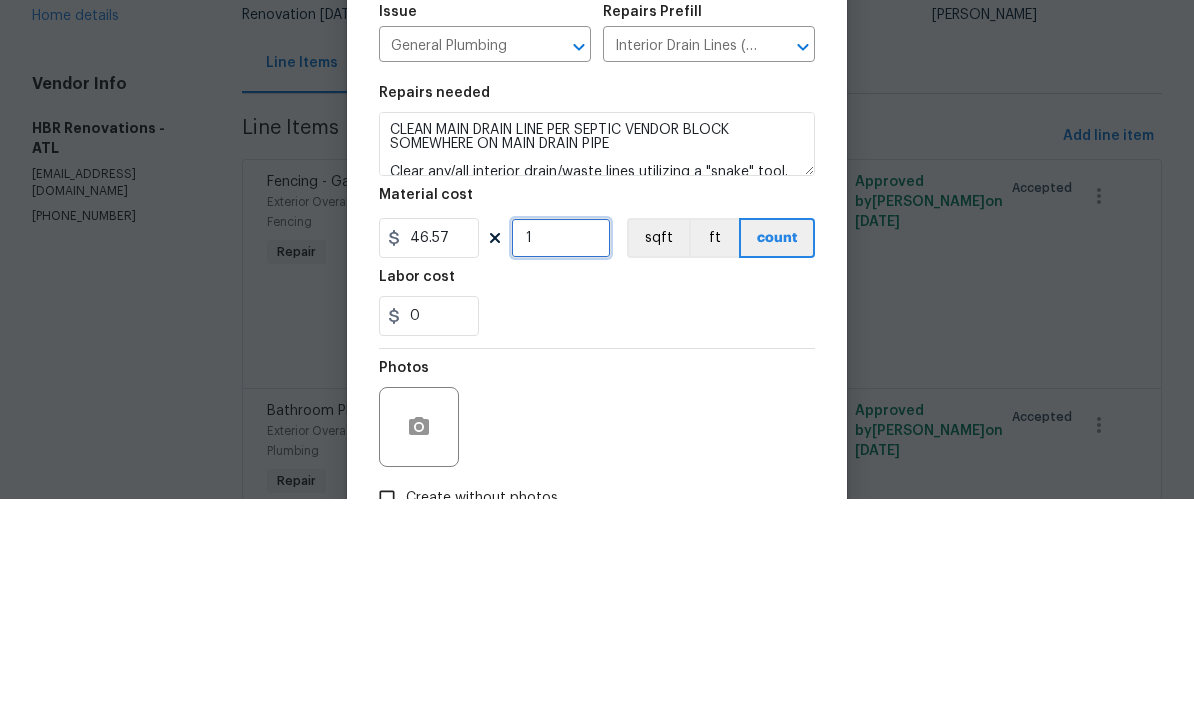 click on "1" at bounding box center (561, 463) 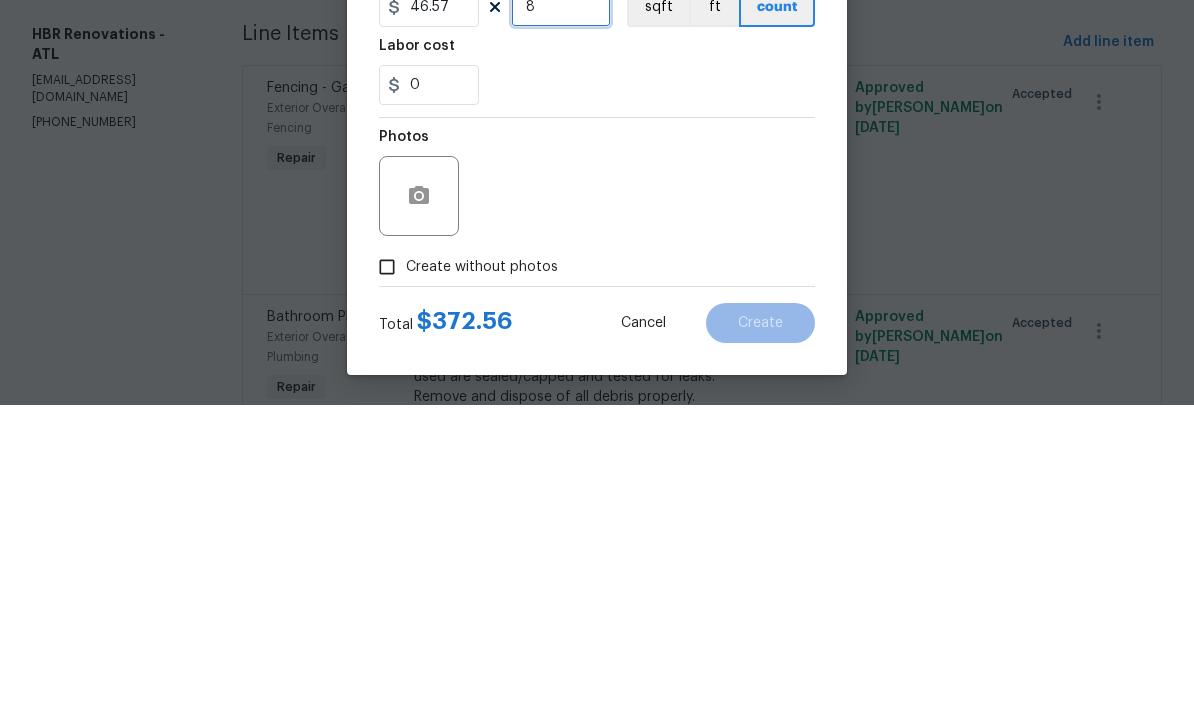scroll, scrollTop: 141, scrollLeft: 0, axis: vertical 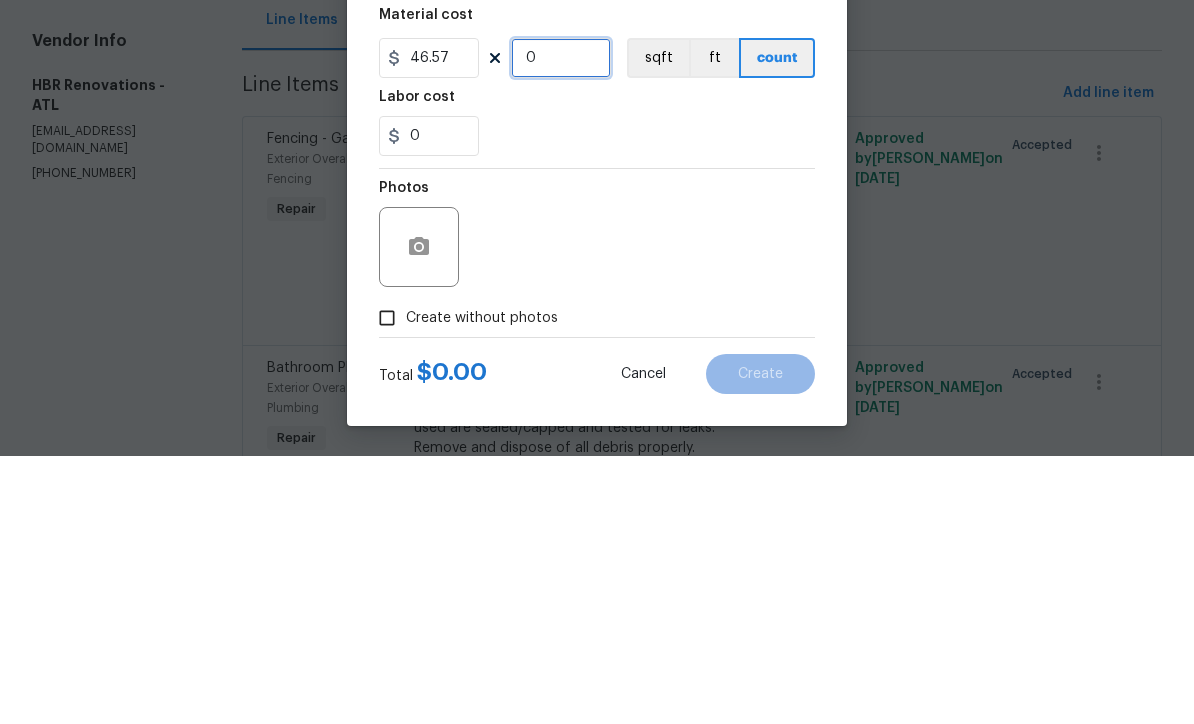 type on "7" 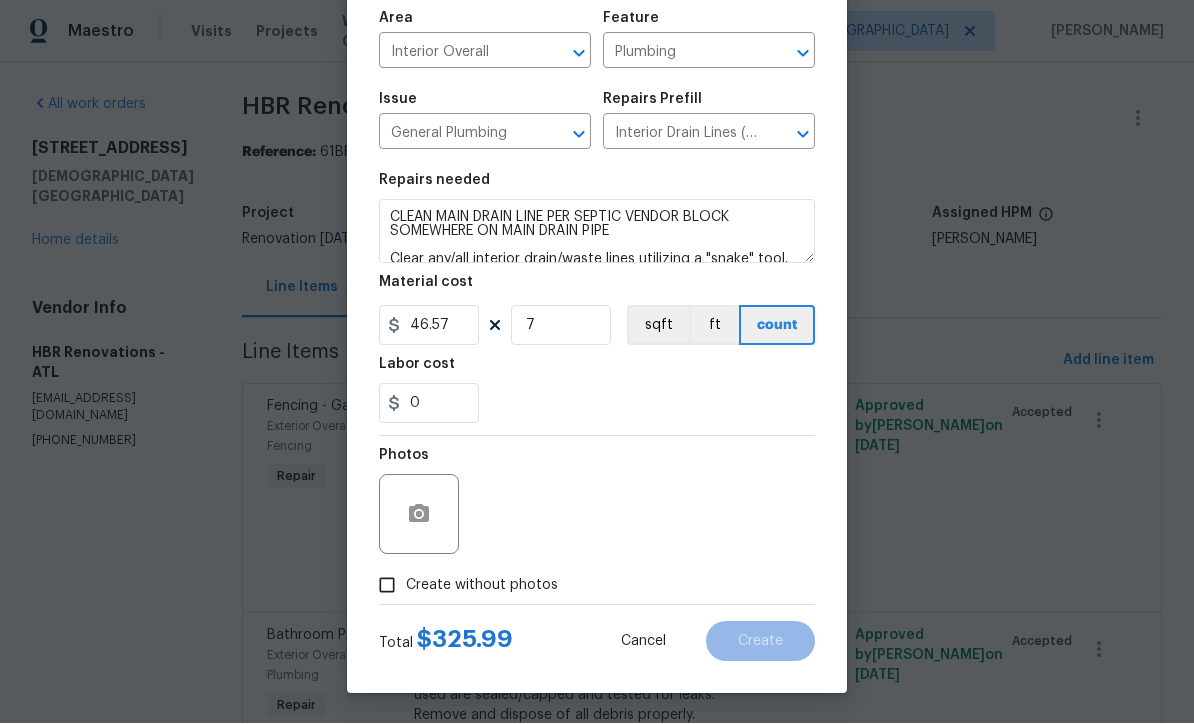 click on "Create without photos" at bounding box center (387, 586) 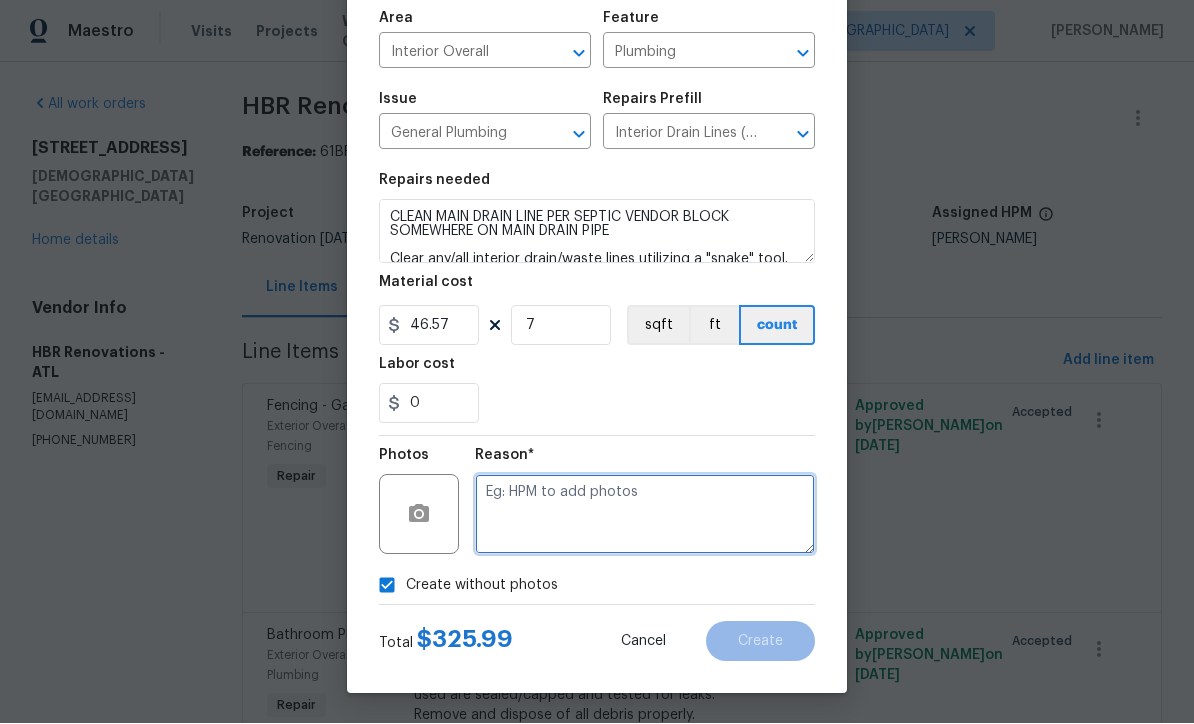 click at bounding box center [645, 515] 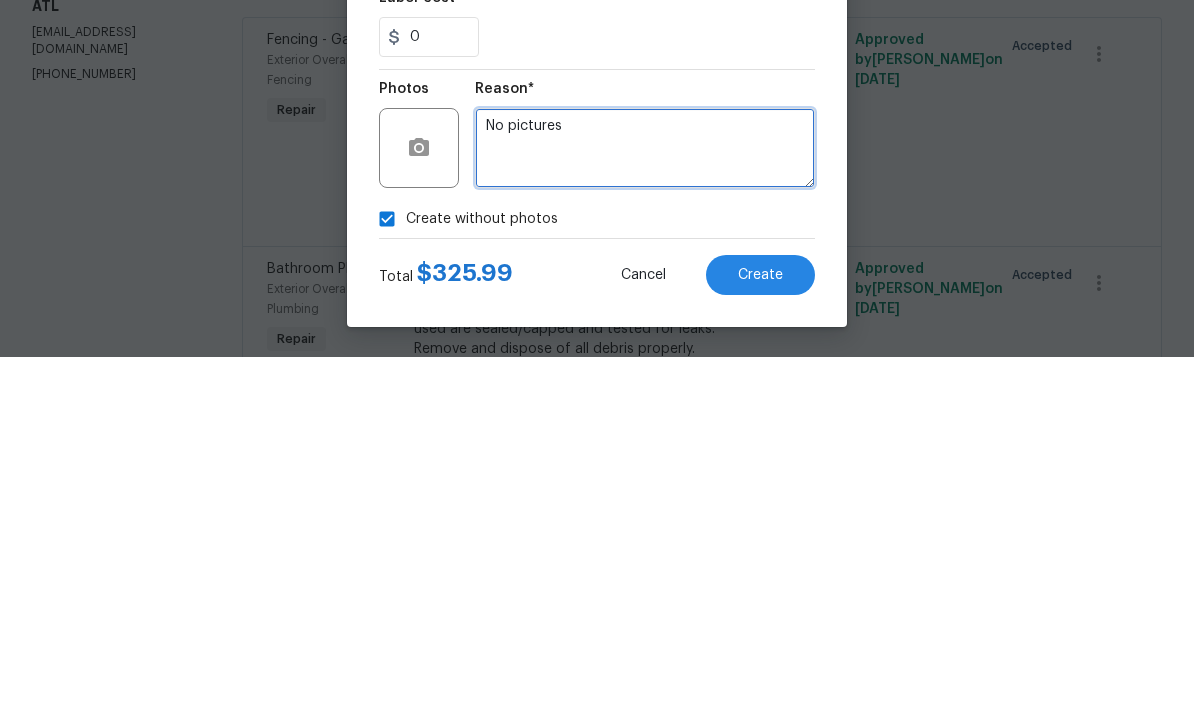 type on "No pictures" 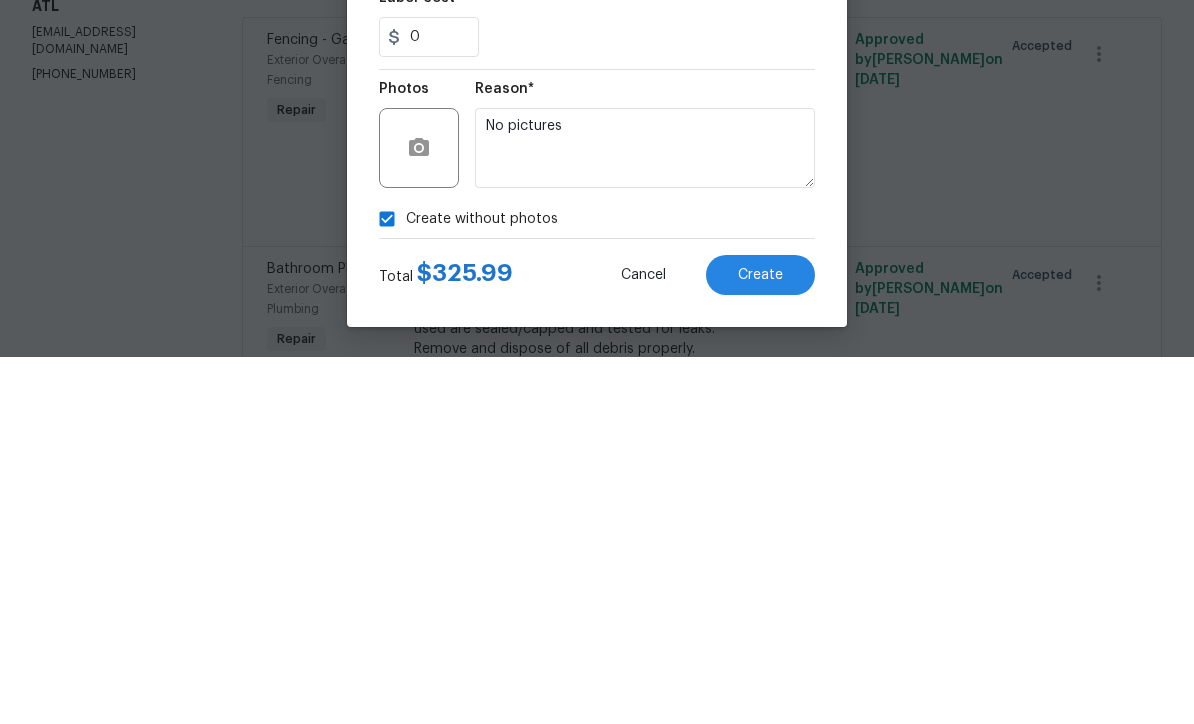 click on "Create" at bounding box center (760, 642) 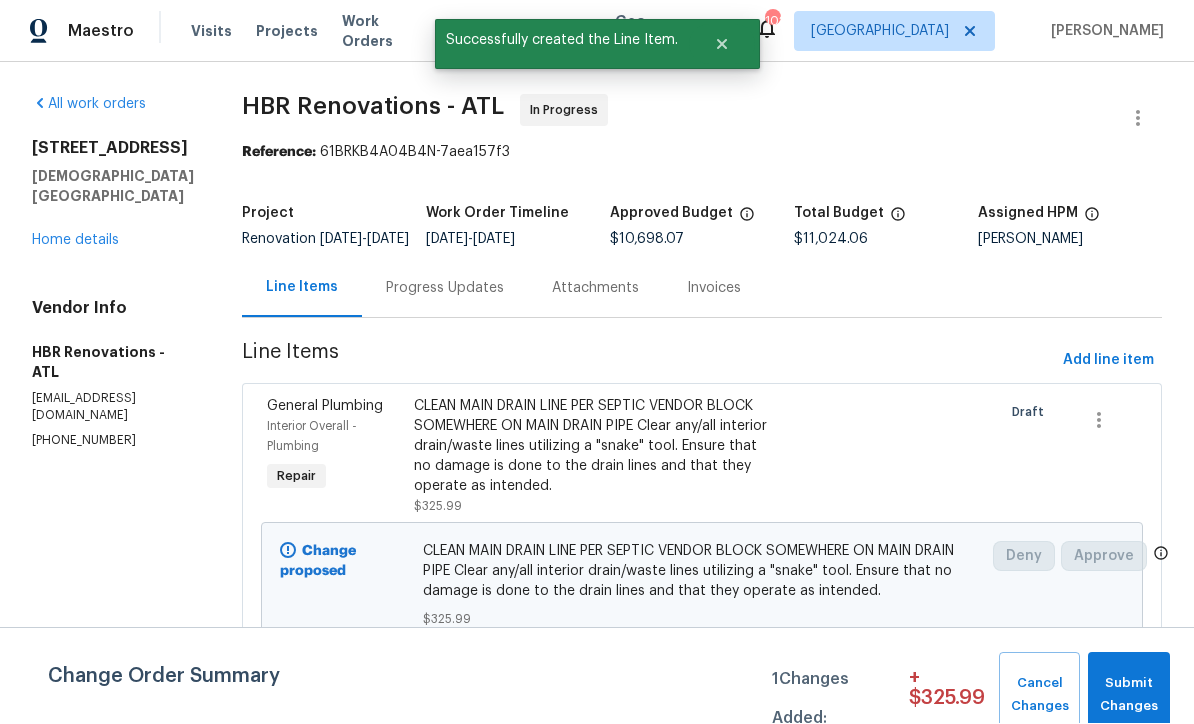 scroll, scrollTop: 1, scrollLeft: 0, axis: vertical 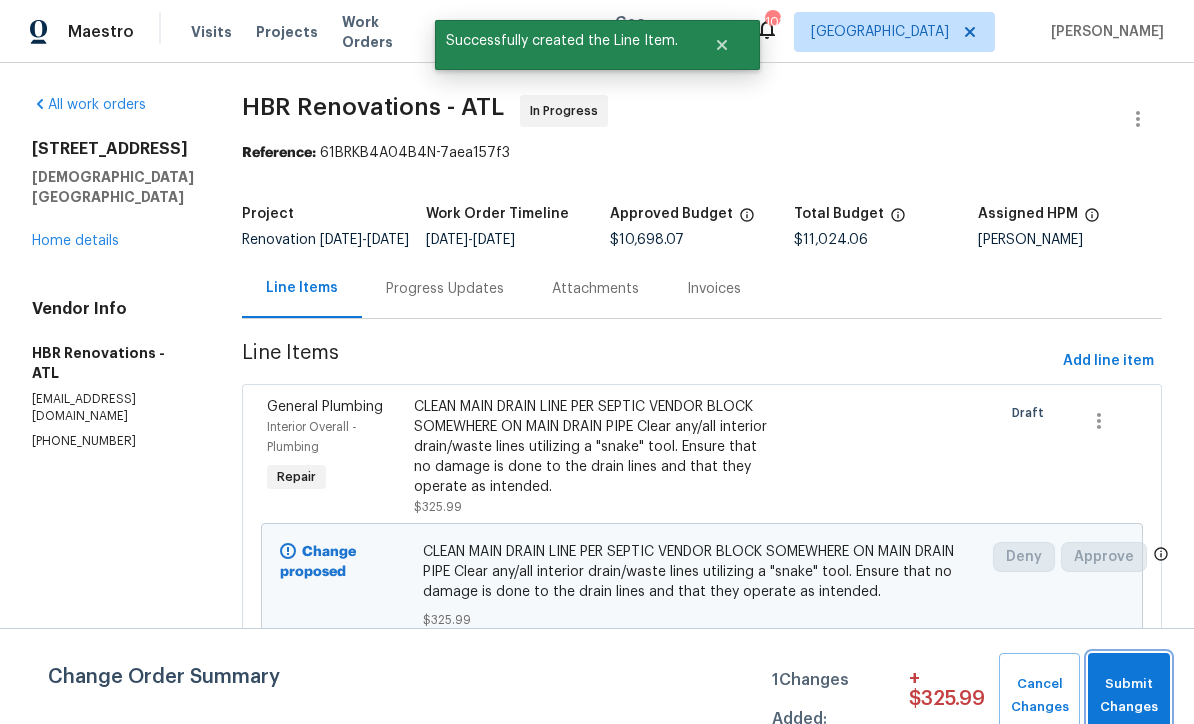 click on "Submit Changes" at bounding box center [1129, 696] 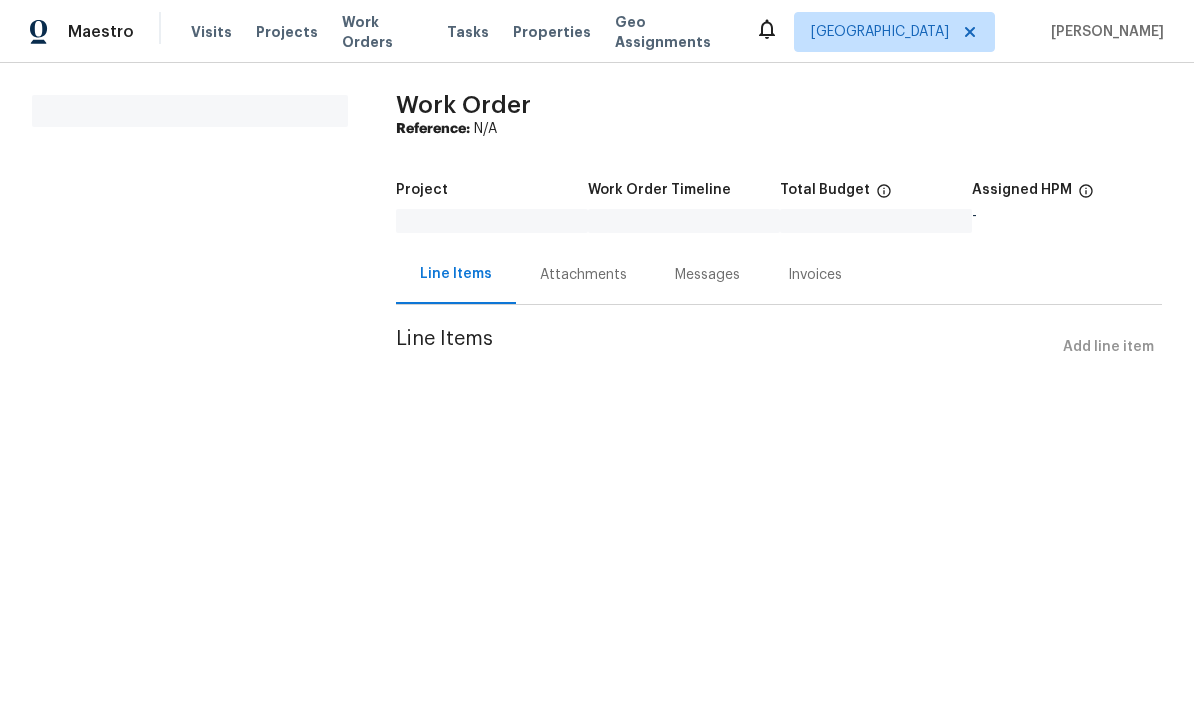 scroll, scrollTop: 0, scrollLeft: 0, axis: both 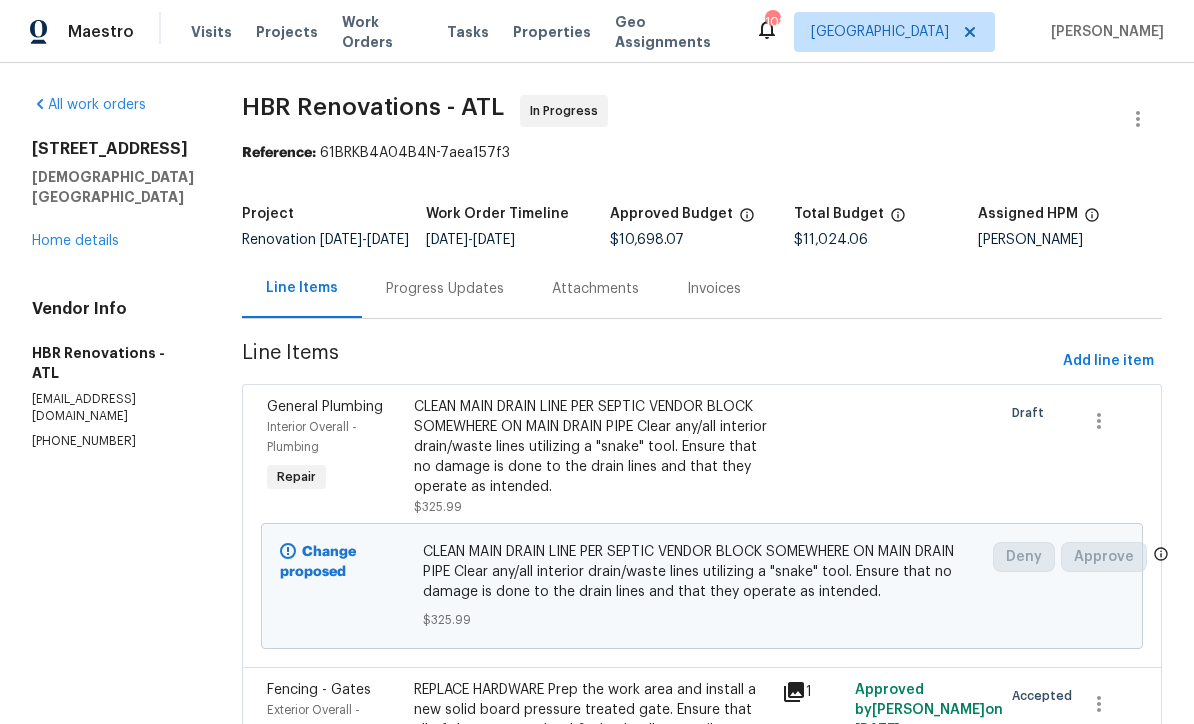 click on "Progress Updates" at bounding box center (445, 289) 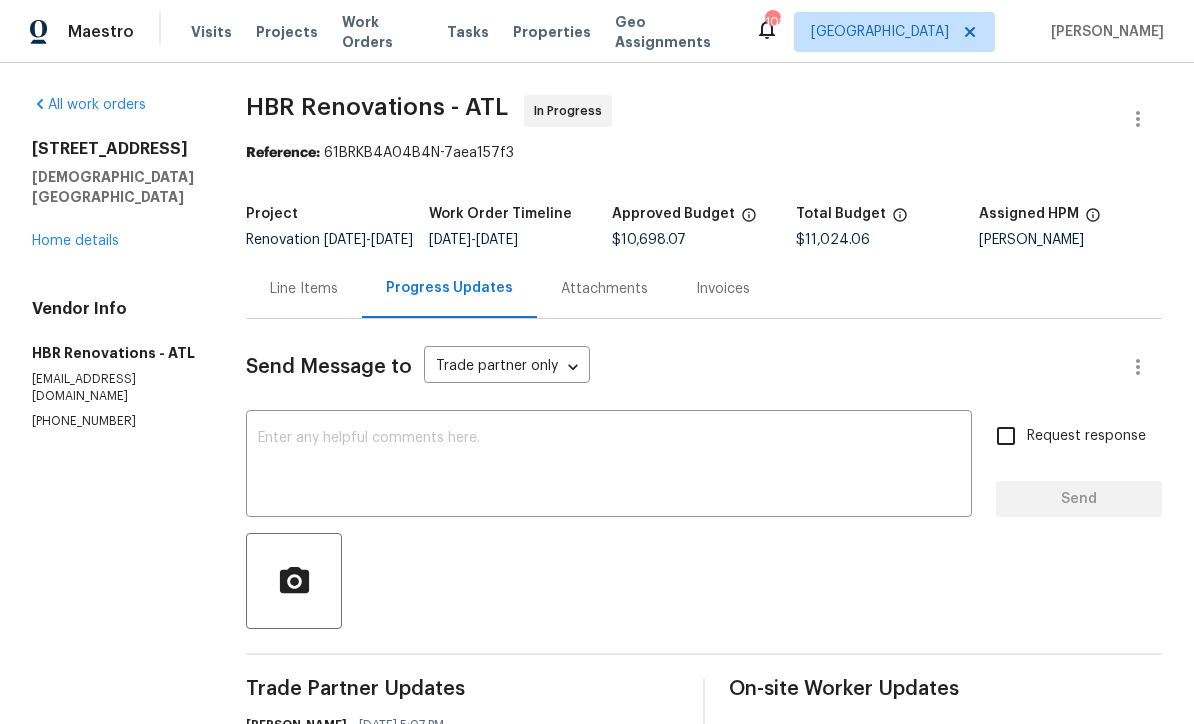 click at bounding box center (609, 466) 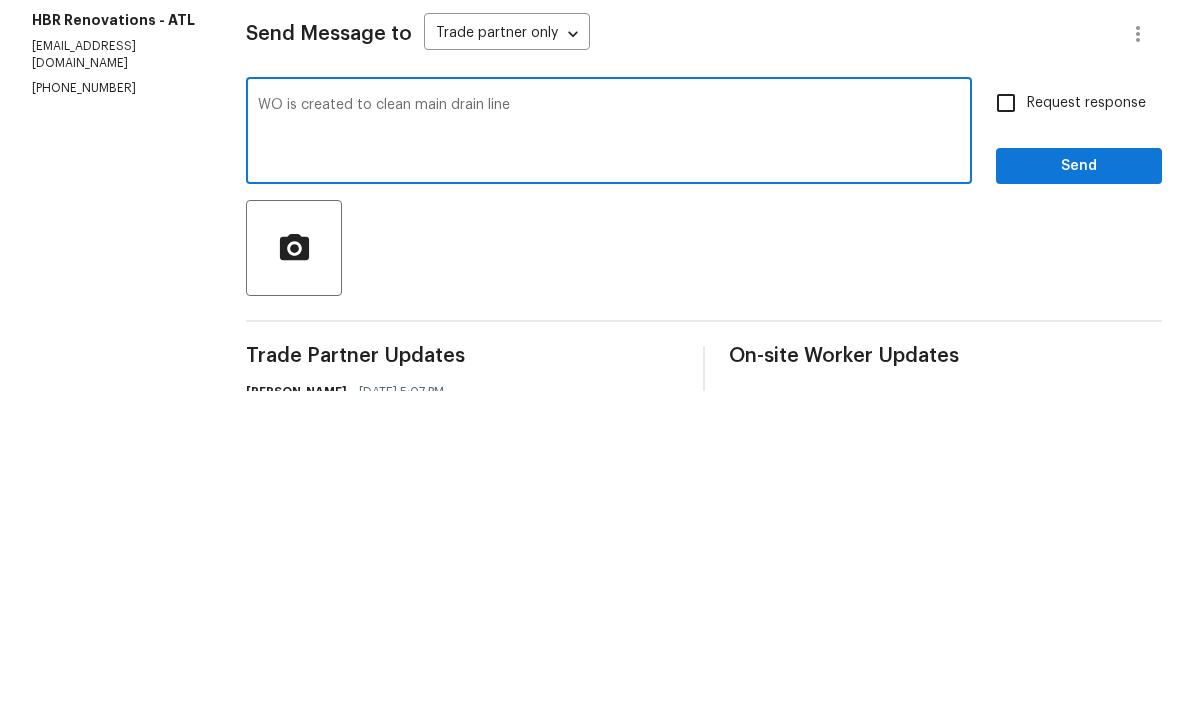 type on "WO is created to clean main drain line" 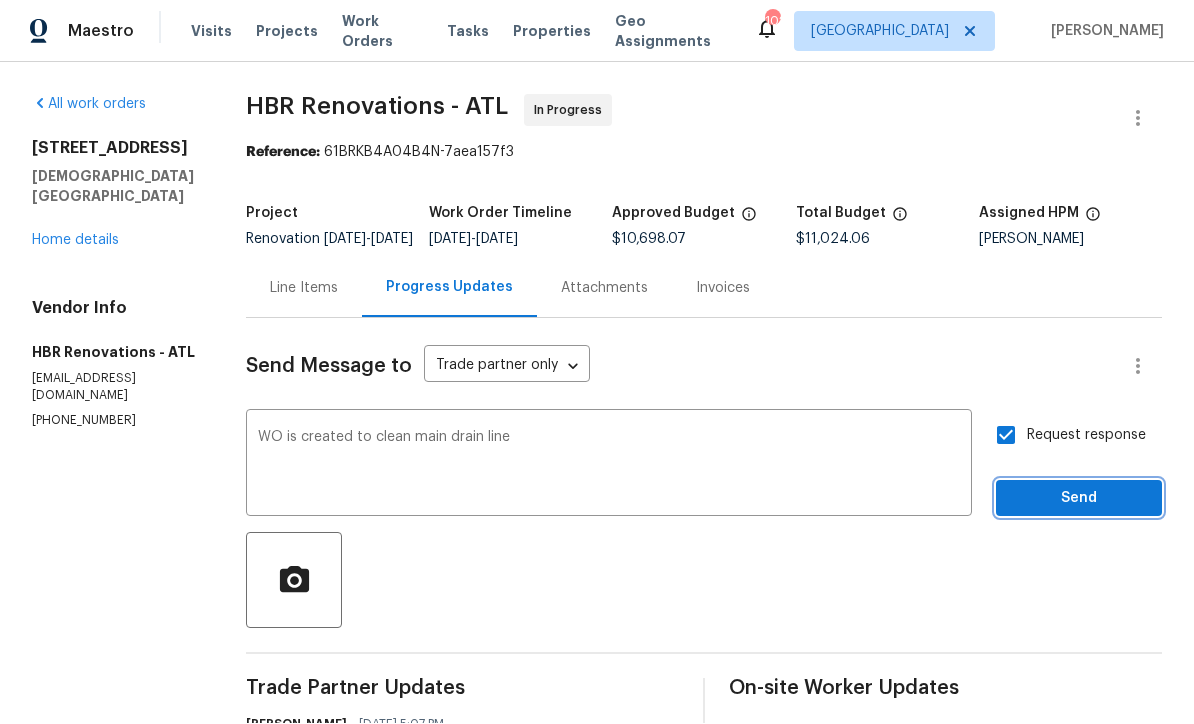click on "Send" at bounding box center (1079, 499) 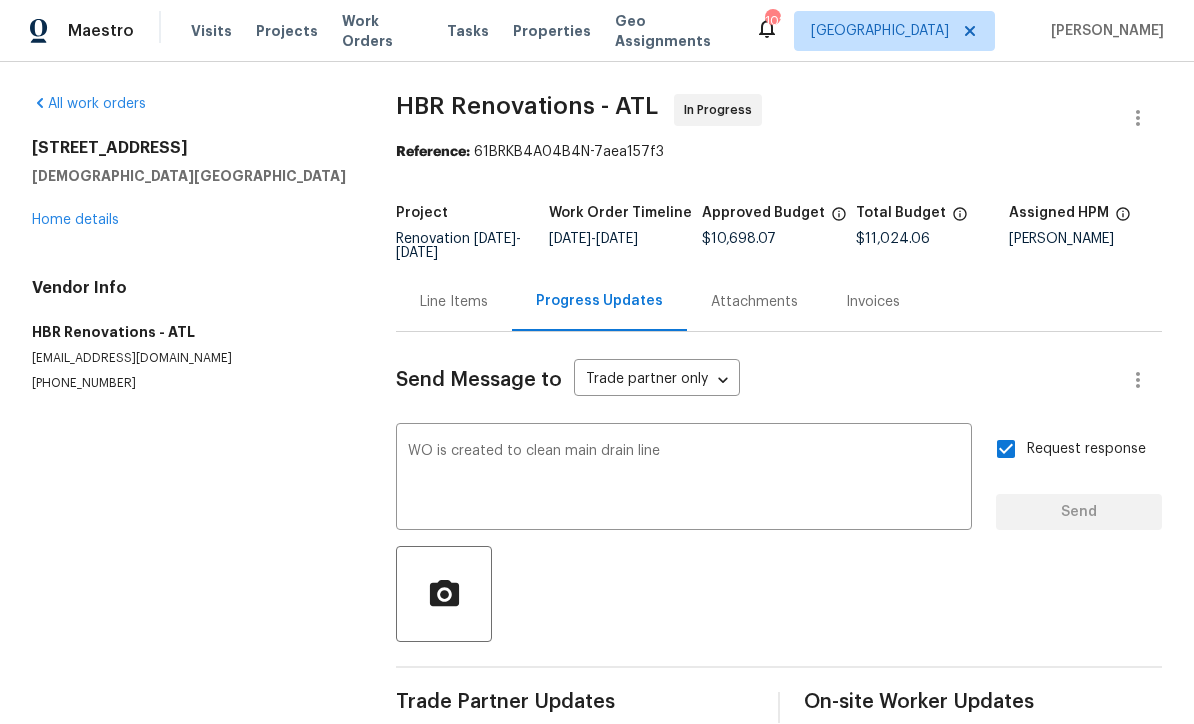 scroll, scrollTop: 38, scrollLeft: 0, axis: vertical 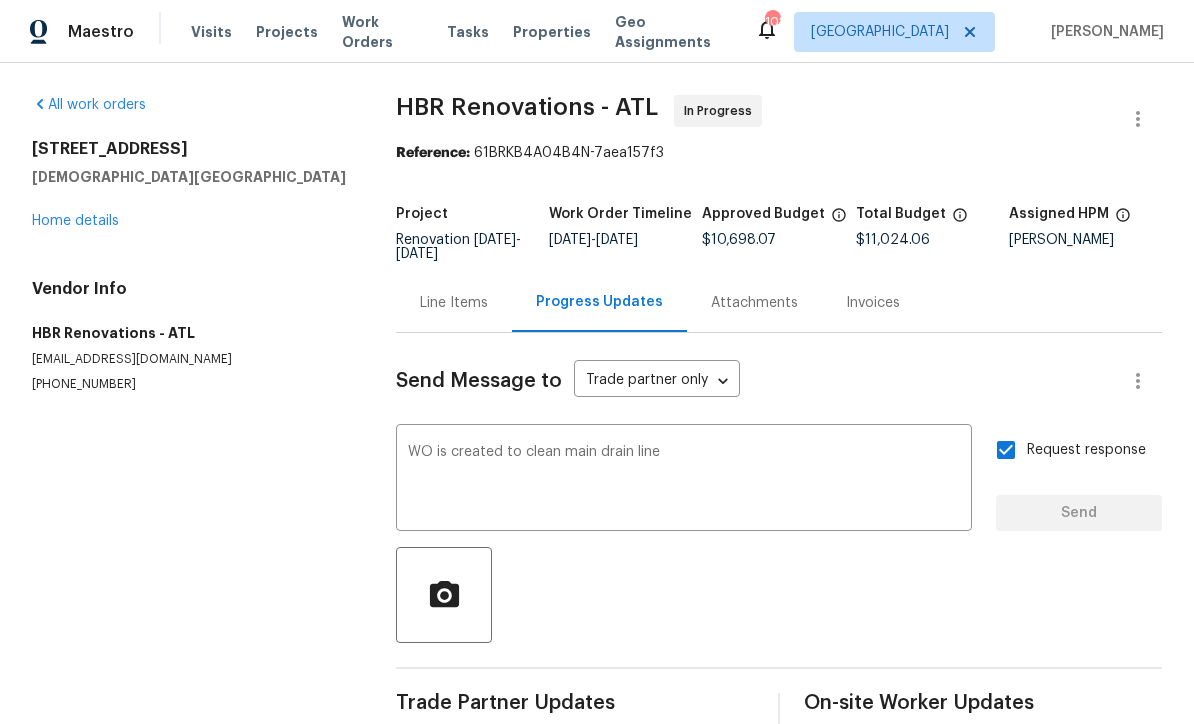 type 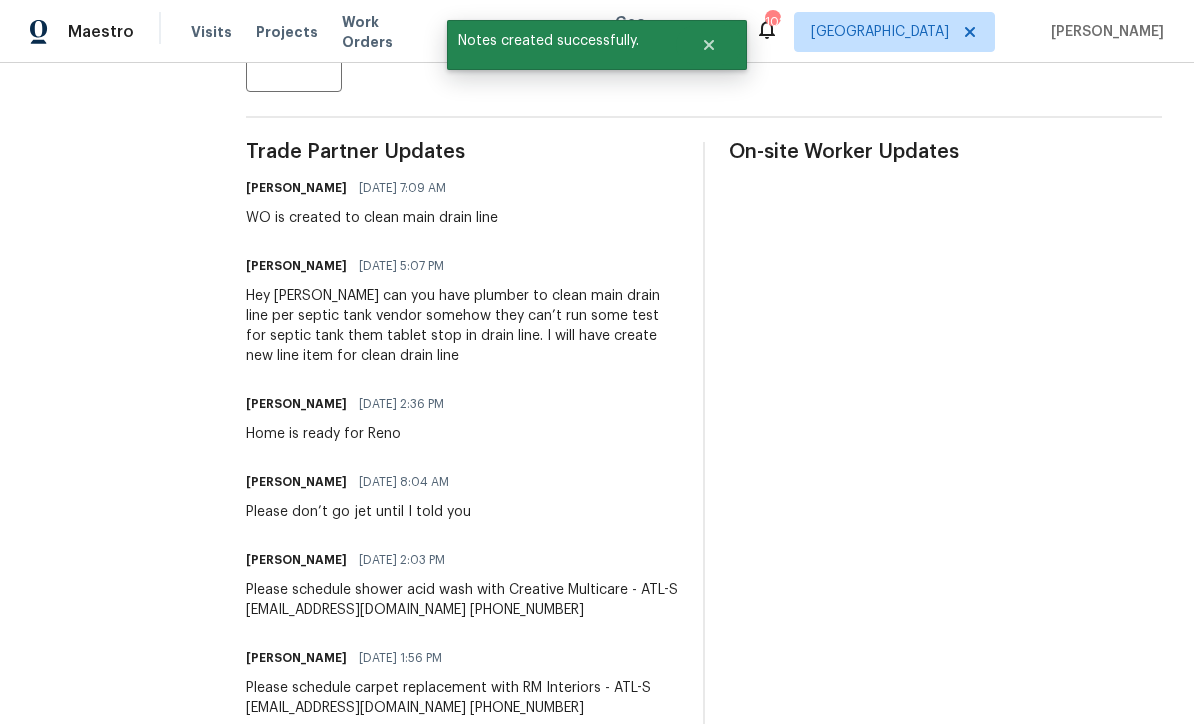 scroll, scrollTop: 536, scrollLeft: 0, axis: vertical 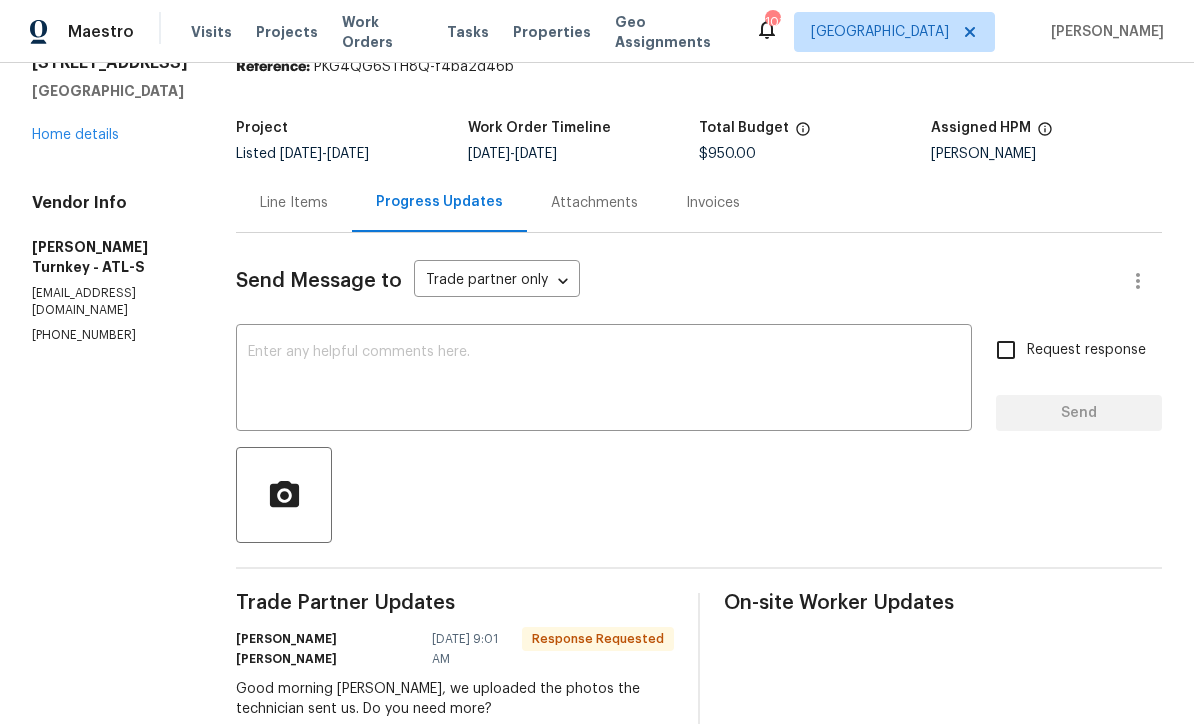 click on "Line Items" at bounding box center (294, 202) 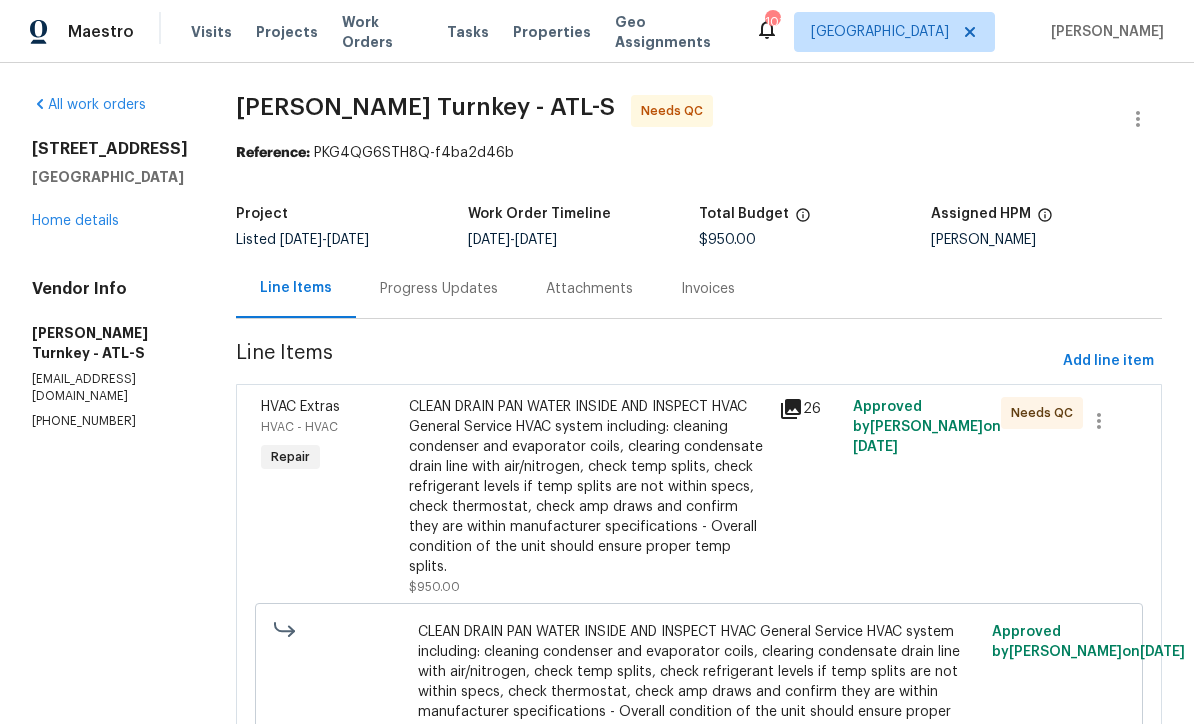 click on "CLEAN DRAIN PAN WATER INSIDE AND INSPECT HVAC
General Service HVAC system including: cleaning condenser and evaporator coils, clearing condensate drain line with air/nitrogen, check temp splits, check refrigerant levels if temp splits are not within specs, check thermostat, check amp draws and confirm they are within manufacturer specifications - Overall condition of the unit should ensure proper temp splits." at bounding box center (588, 487) 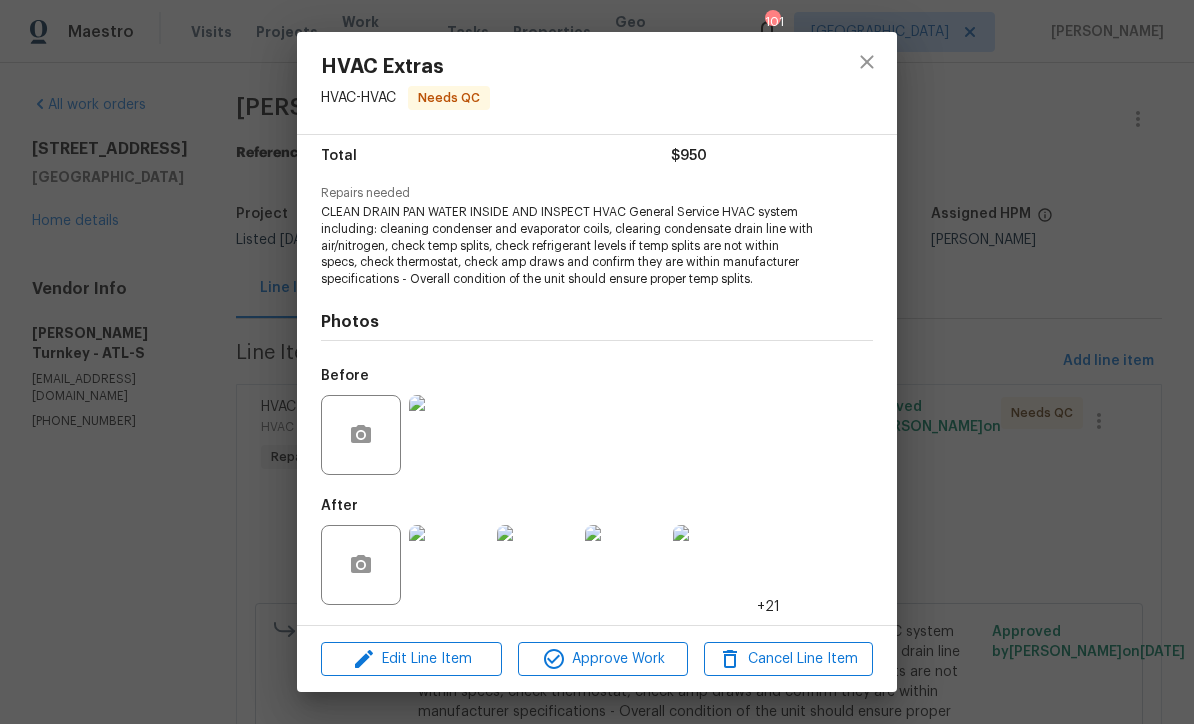 scroll, scrollTop: 165, scrollLeft: 0, axis: vertical 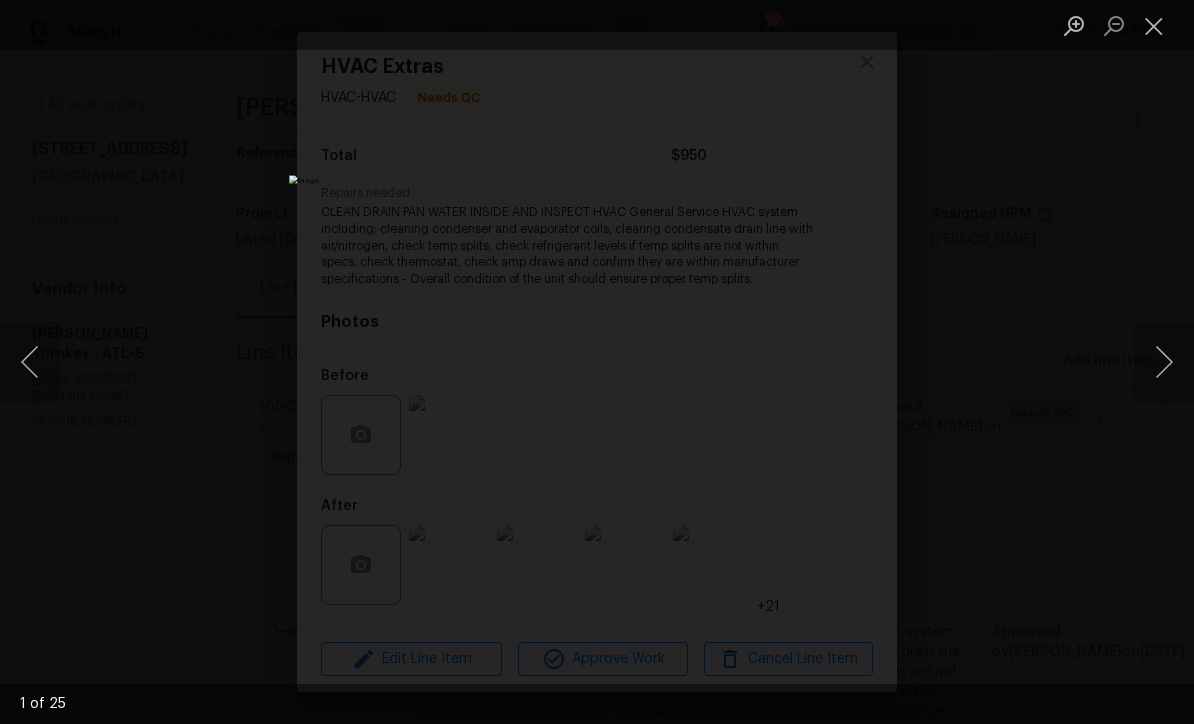 click at bounding box center (1164, 362) 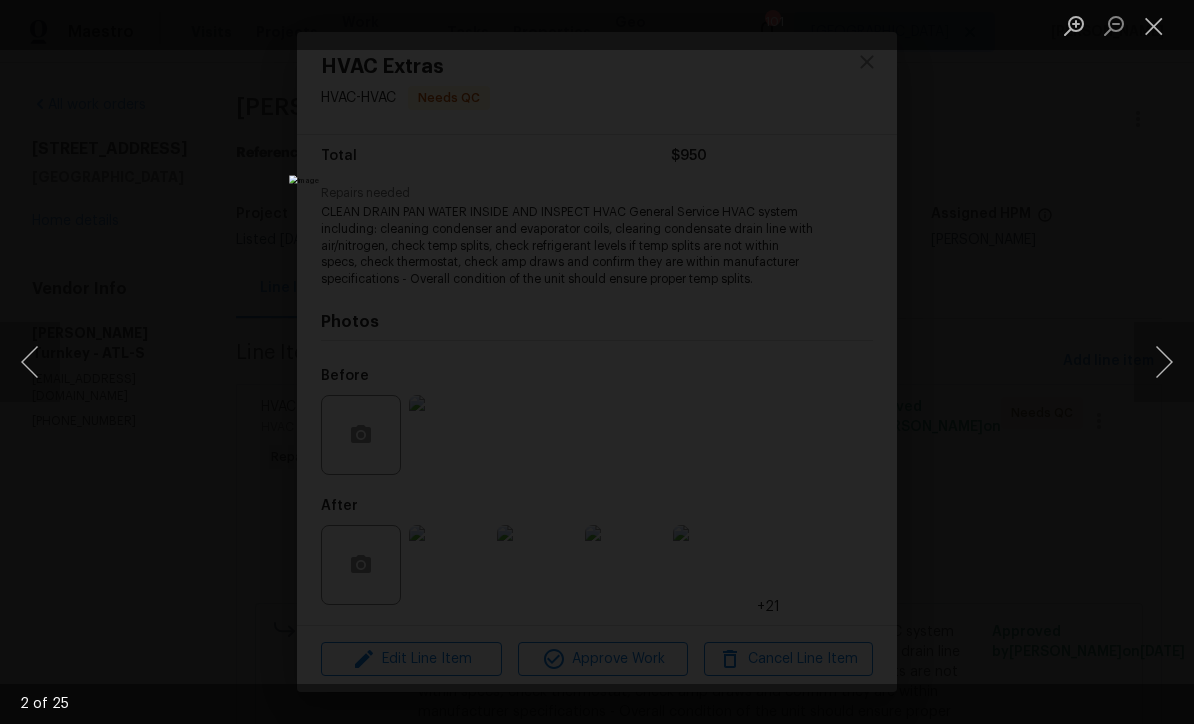 click at bounding box center (1164, 362) 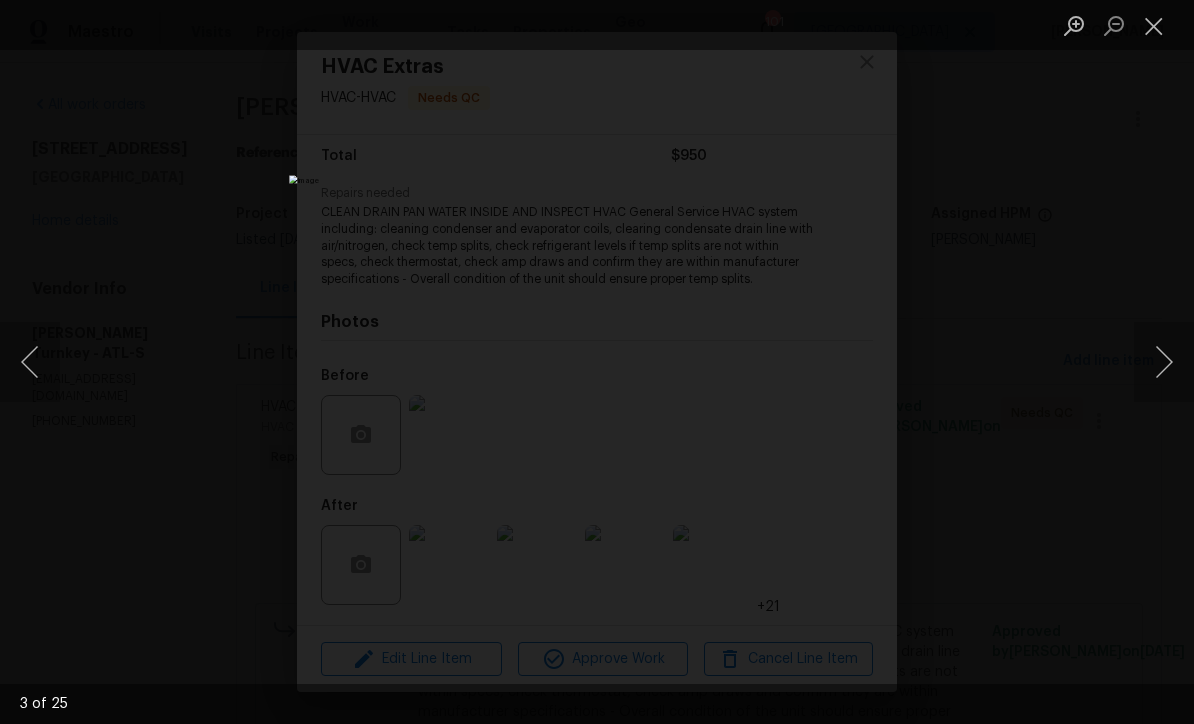 click at bounding box center [1164, 362] 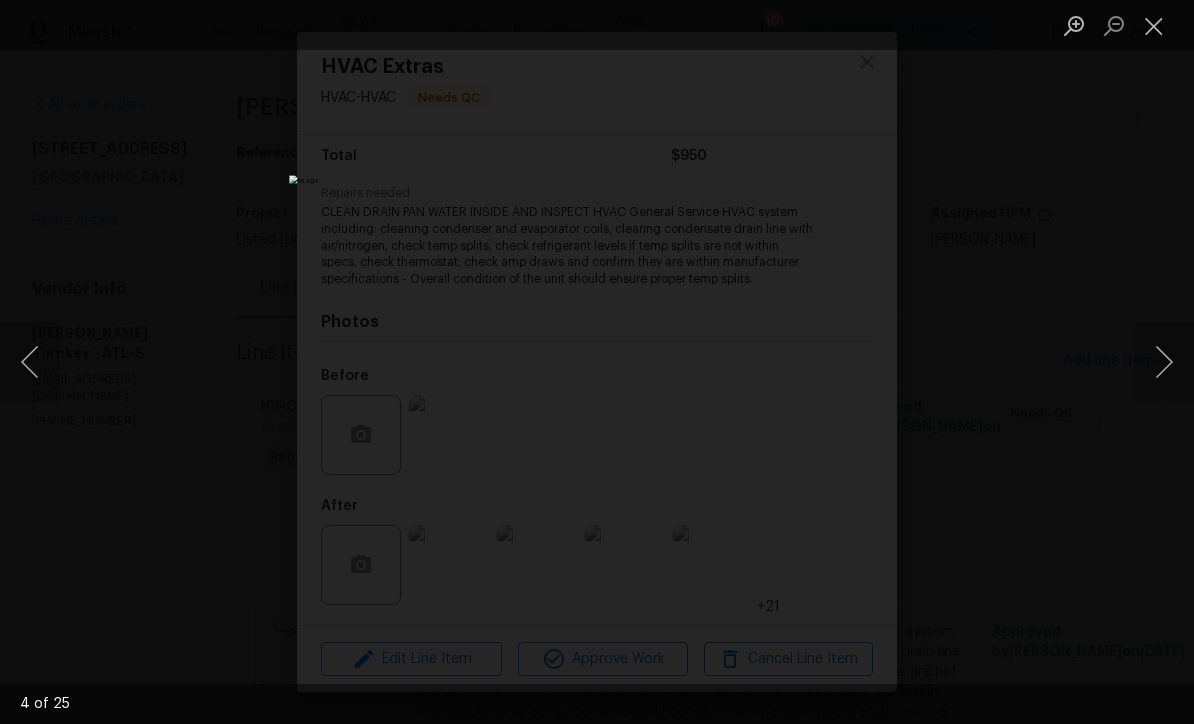 click at bounding box center (1164, 362) 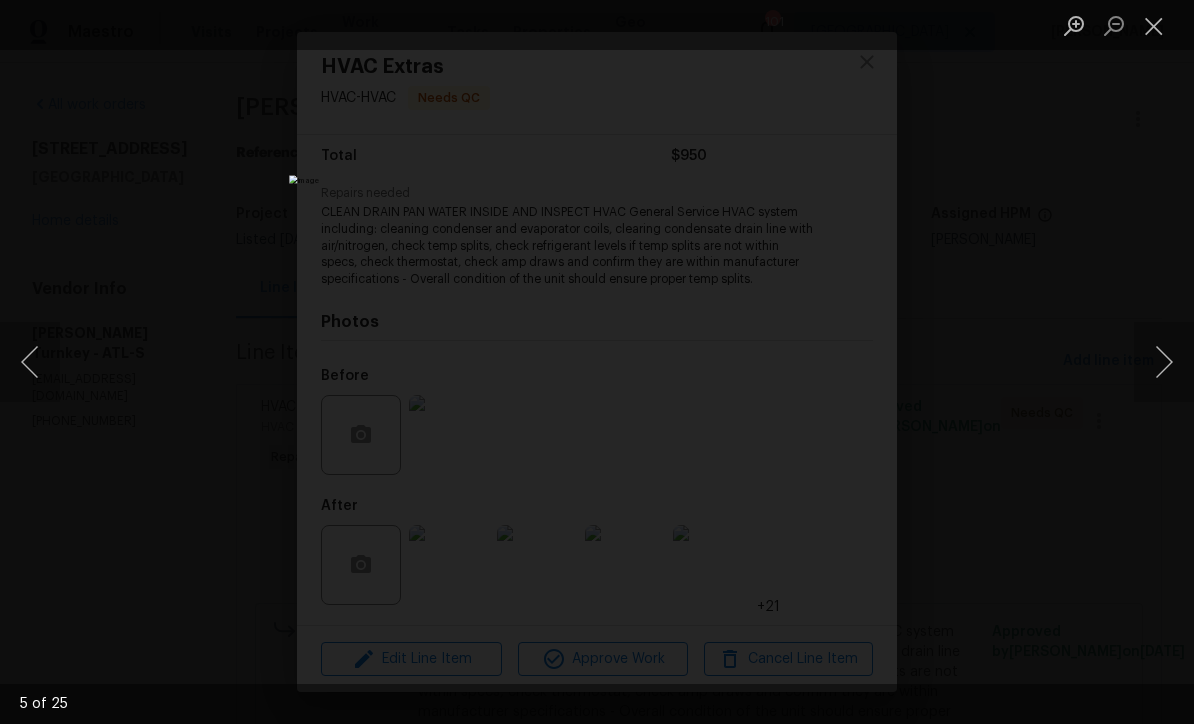 click at bounding box center [1164, 362] 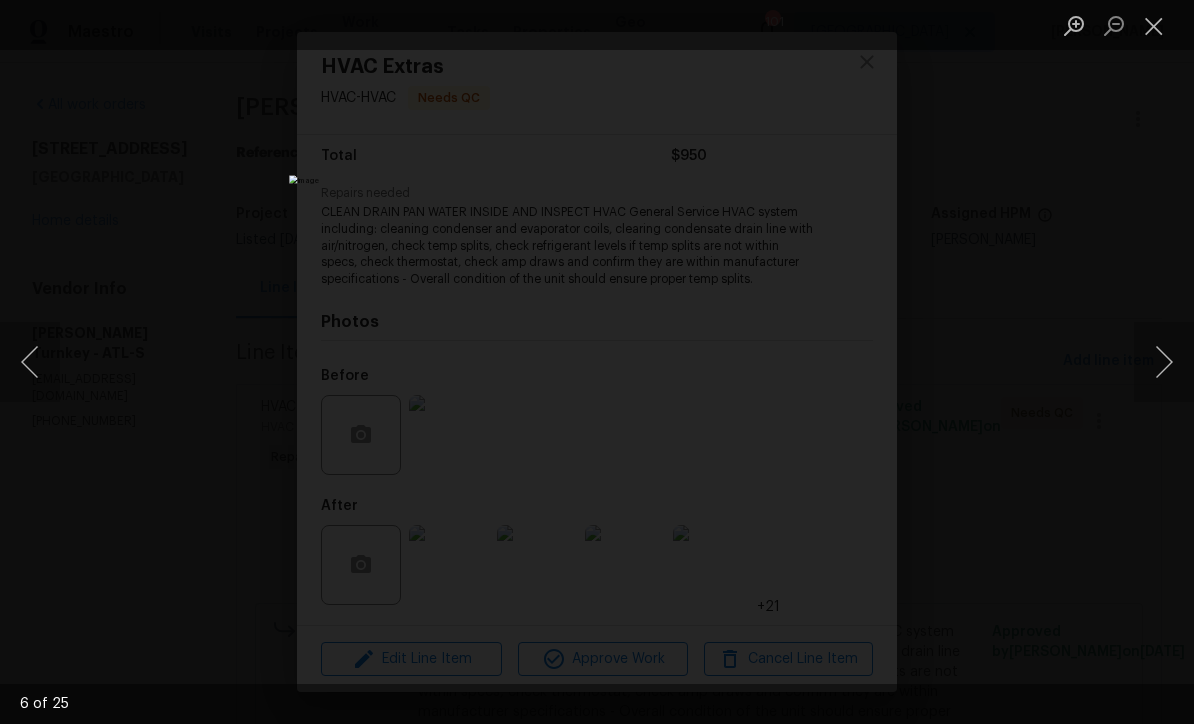 click at bounding box center [1164, 362] 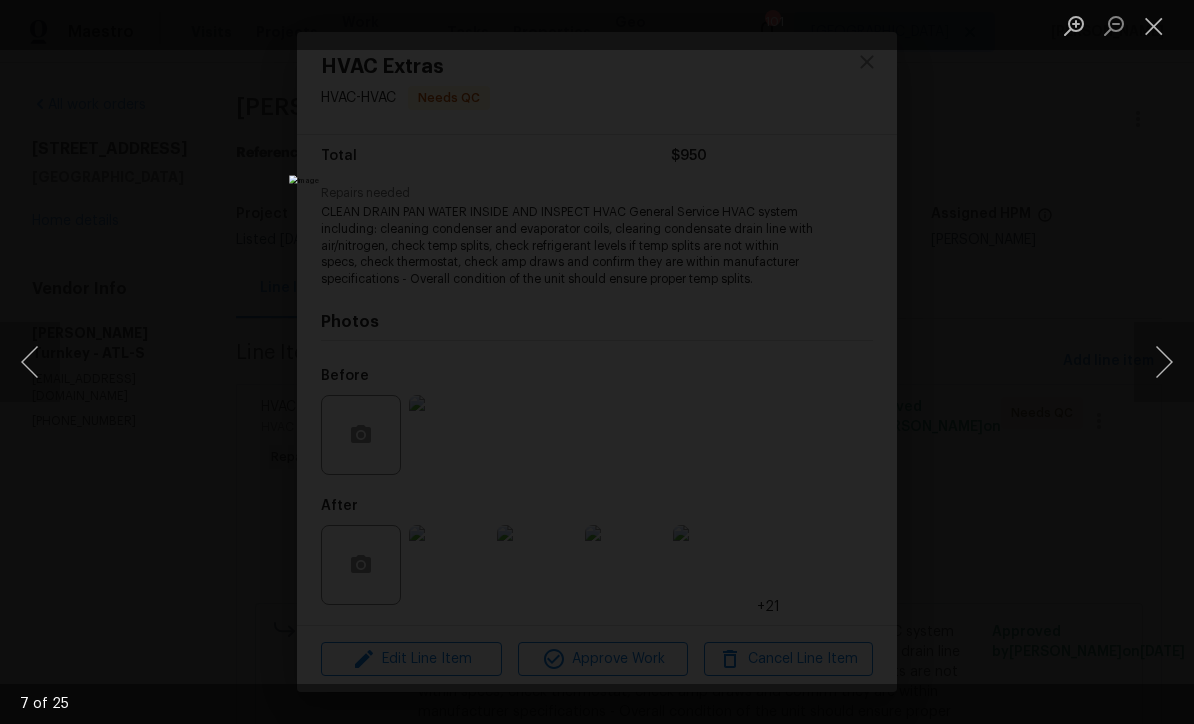 click at bounding box center [1164, 362] 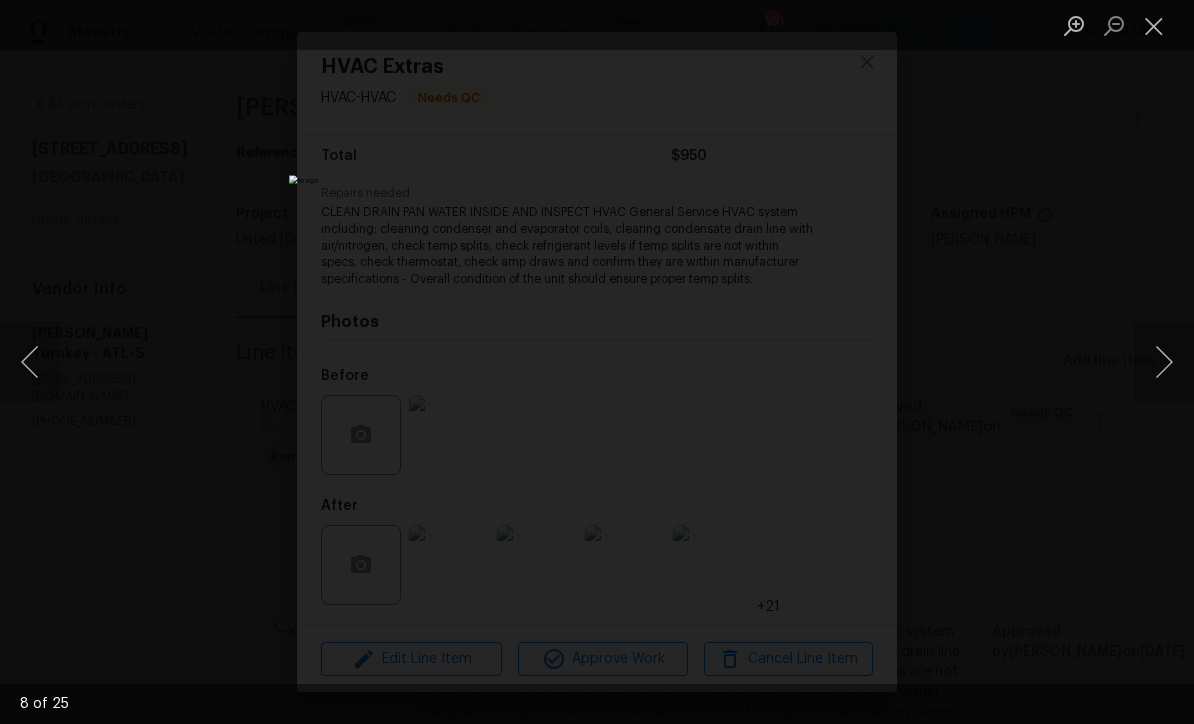 click at bounding box center (1164, 362) 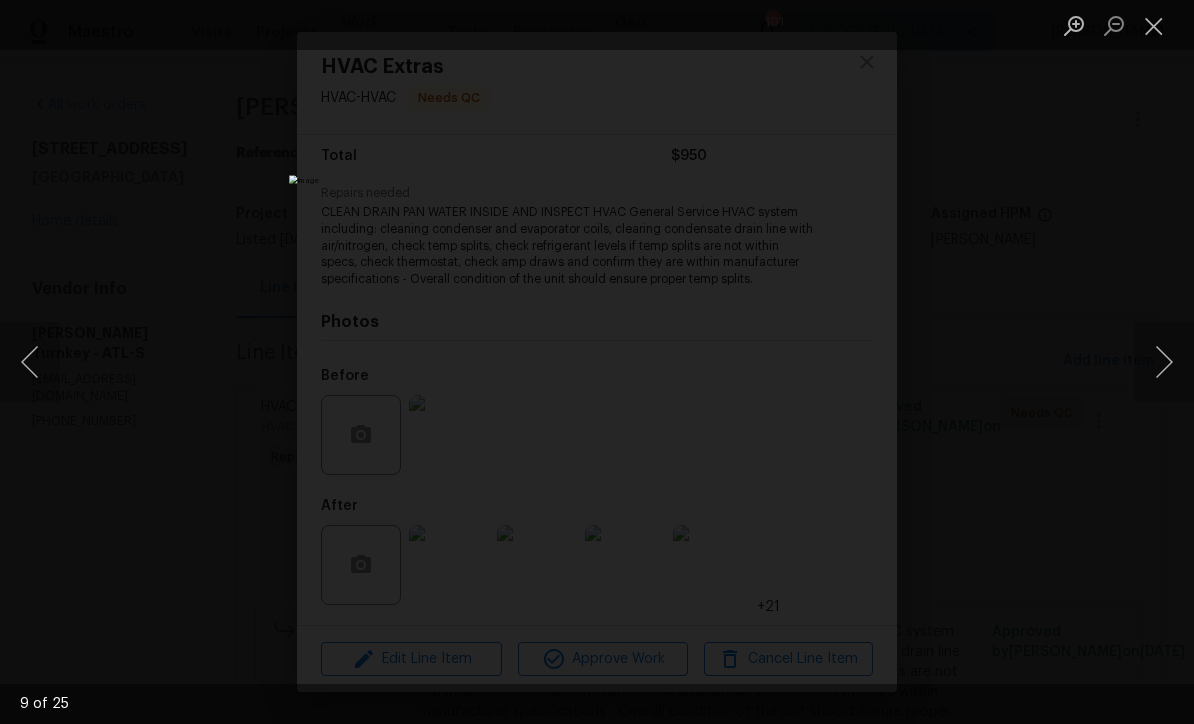 click at bounding box center [1164, 362] 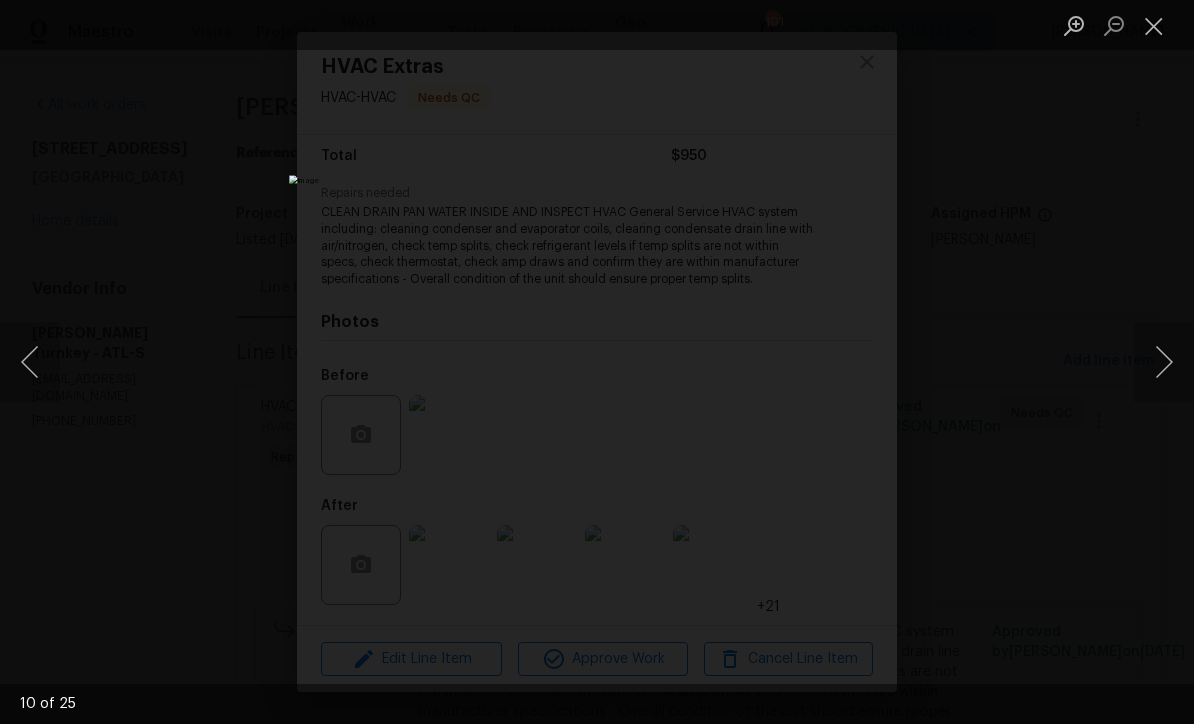 click at bounding box center [1164, 362] 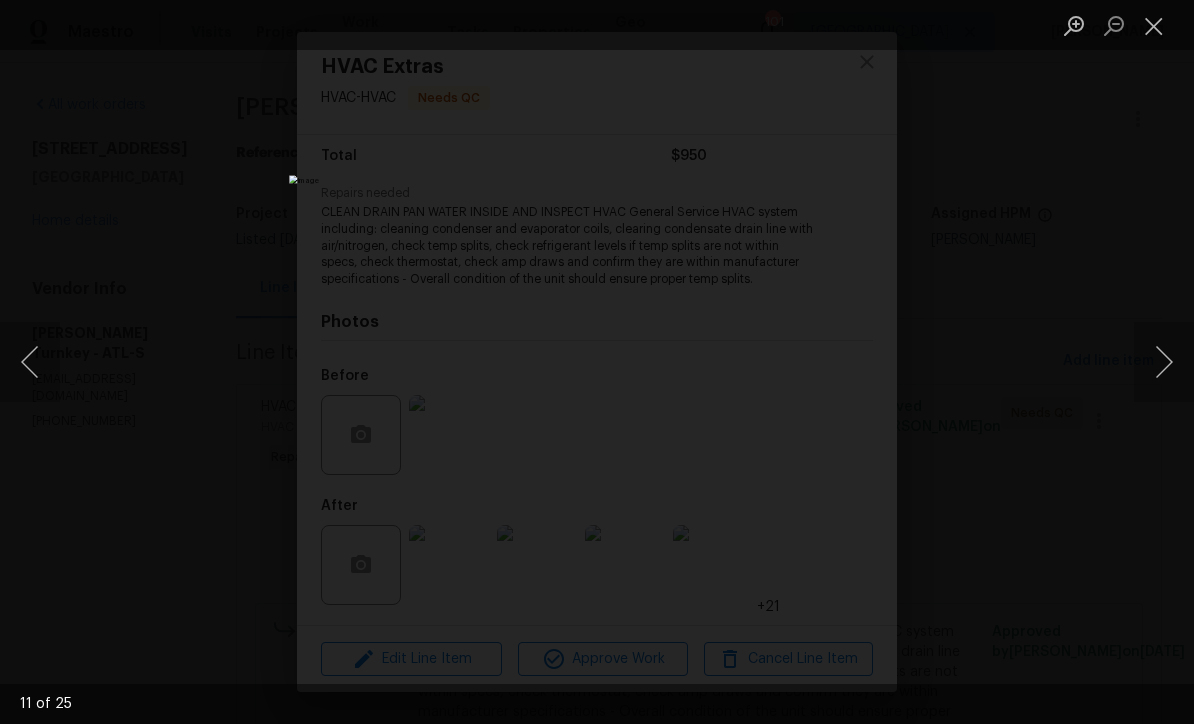 click at bounding box center [1164, 362] 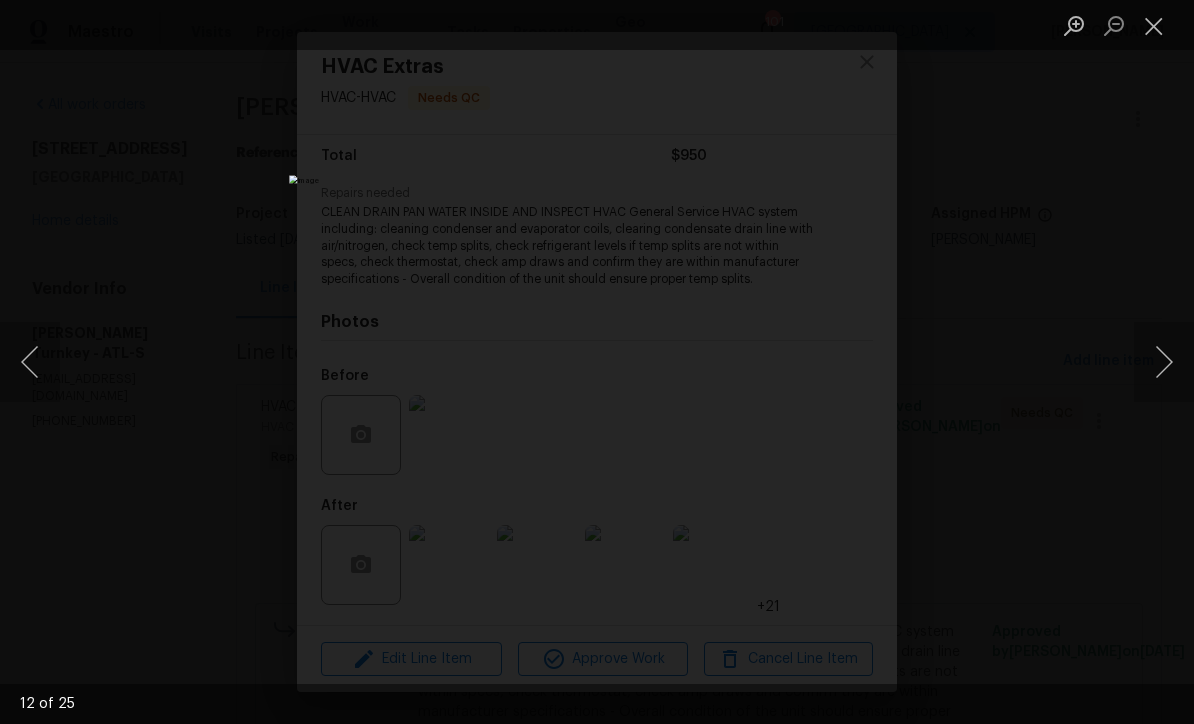 click at bounding box center (1164, 362) 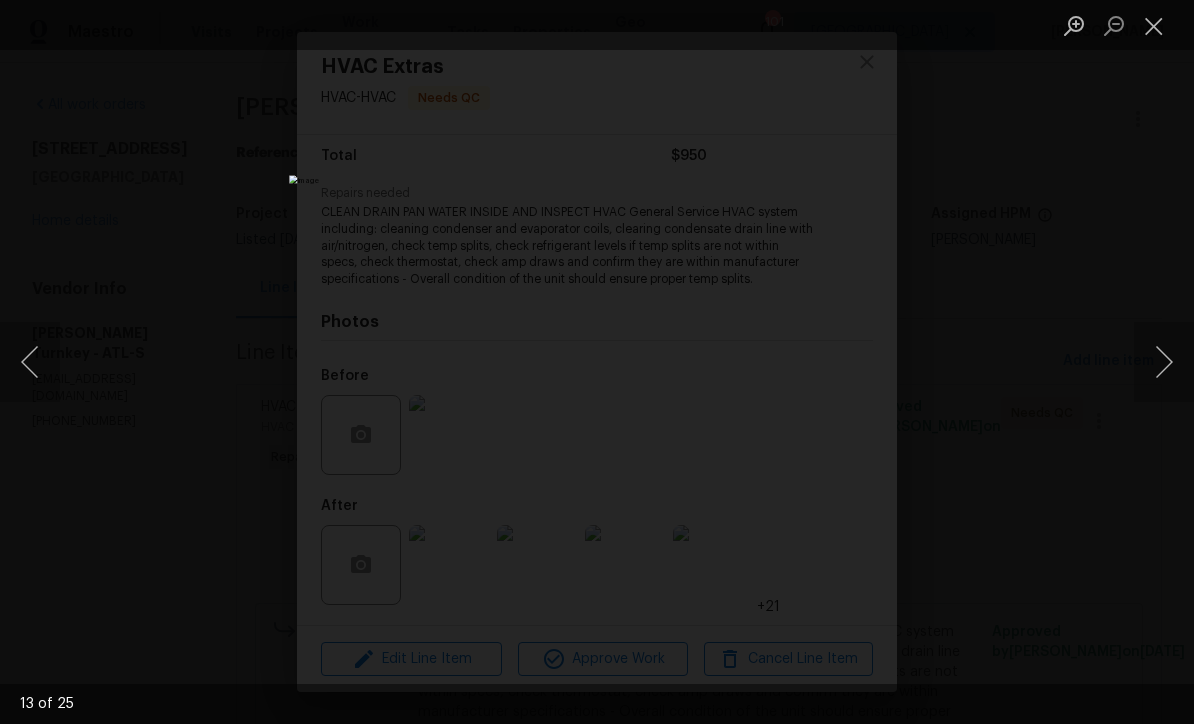 click at bounding box center (1164, 362) 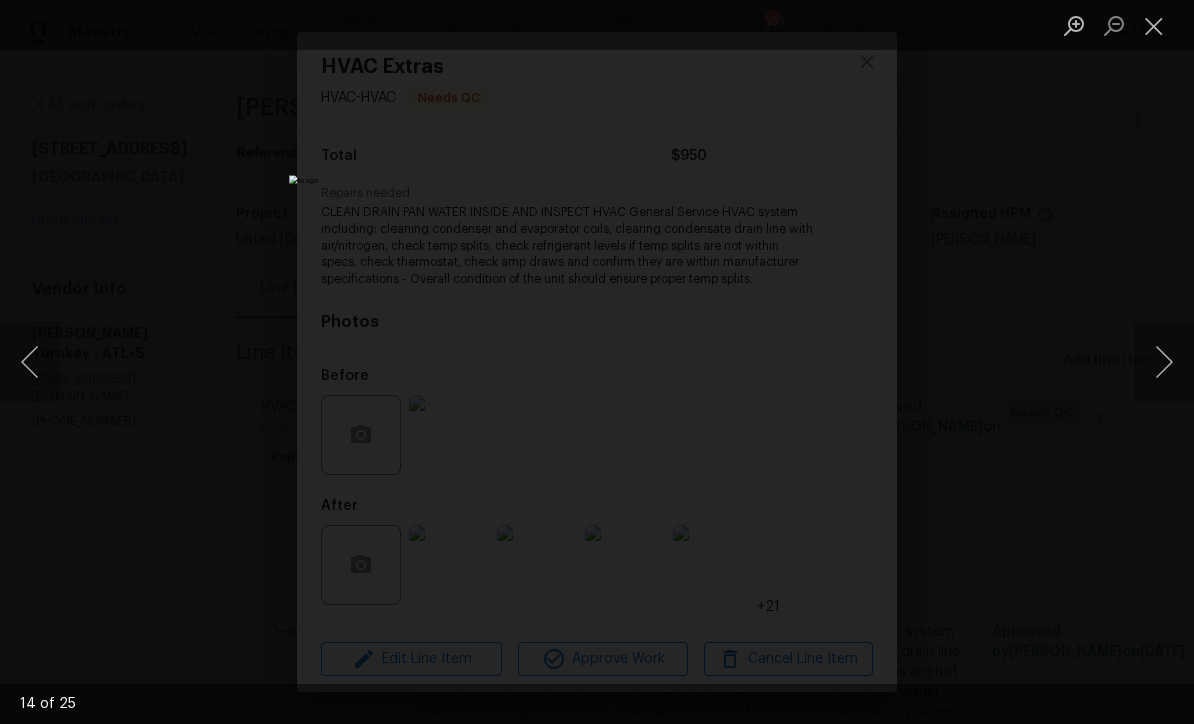 click at bounding box center (1164, 362) 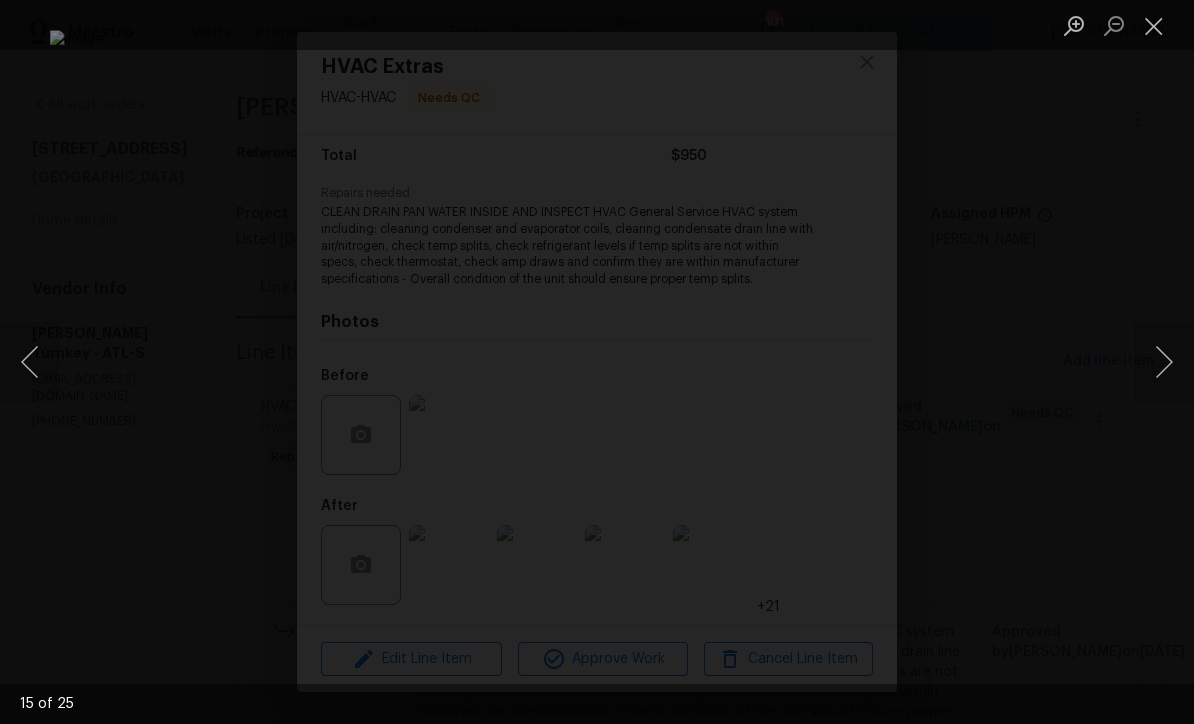 click at bounding box center [1164, 362] 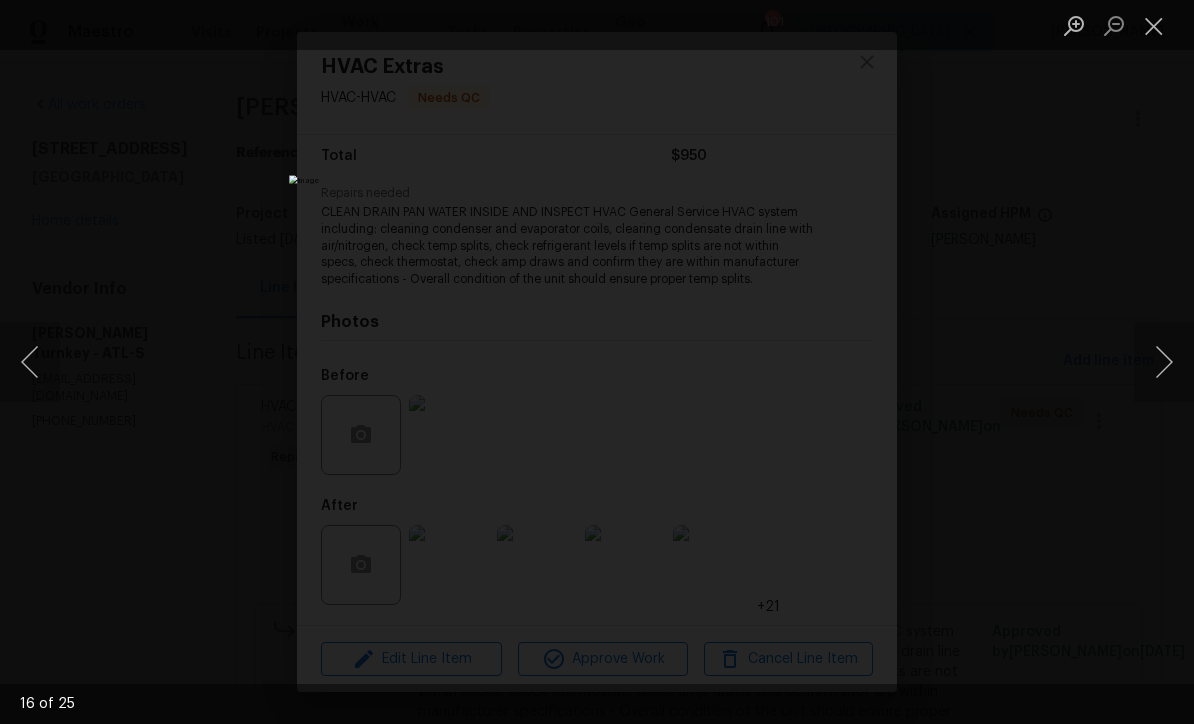 click at bounding box center (1164, 362) 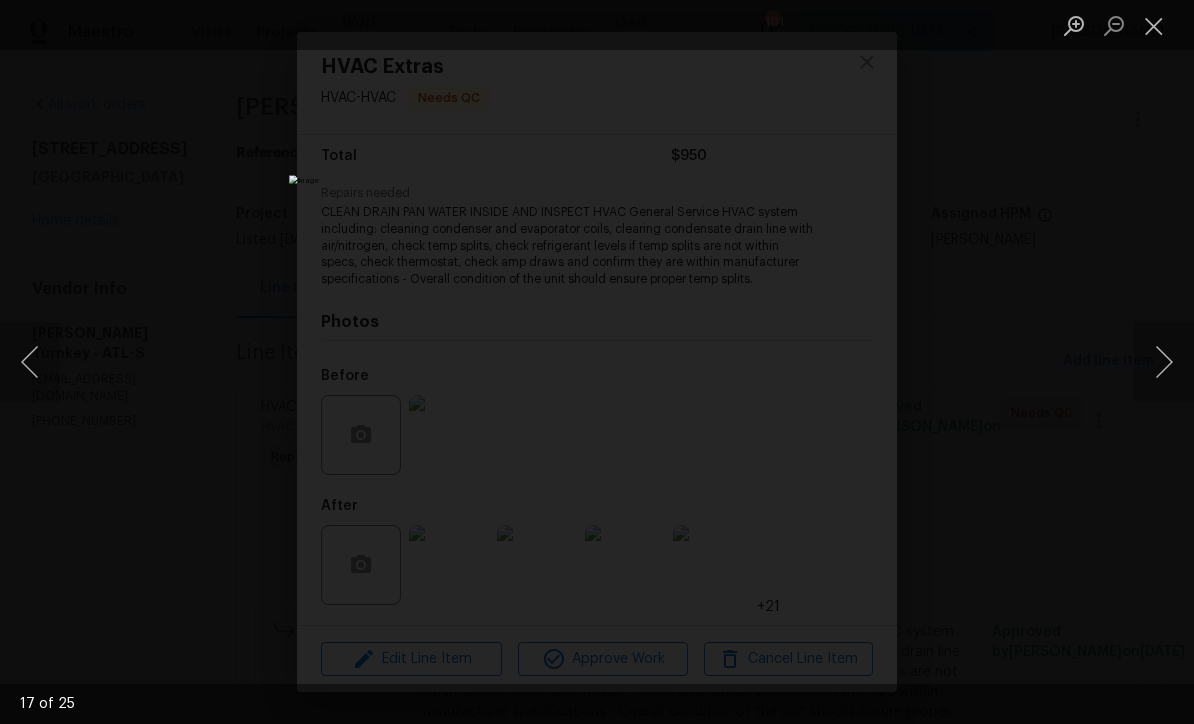 click at bounding box center [1164, 362] 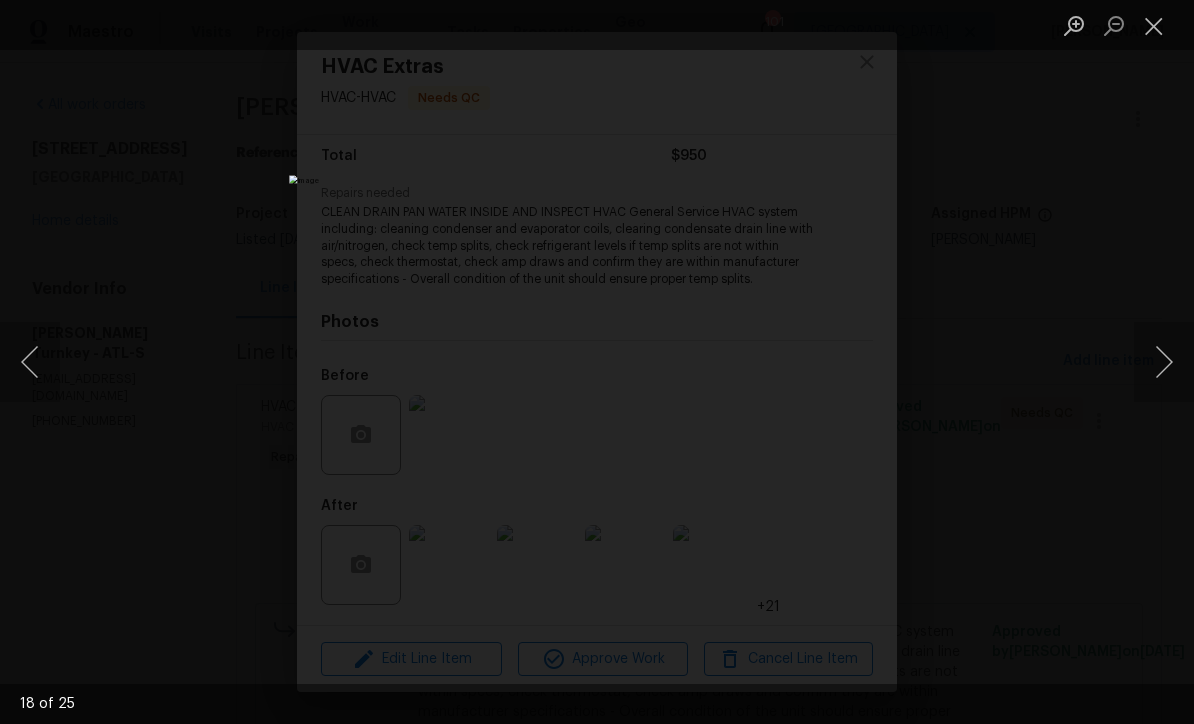 click at bounding box center [1164, 362] 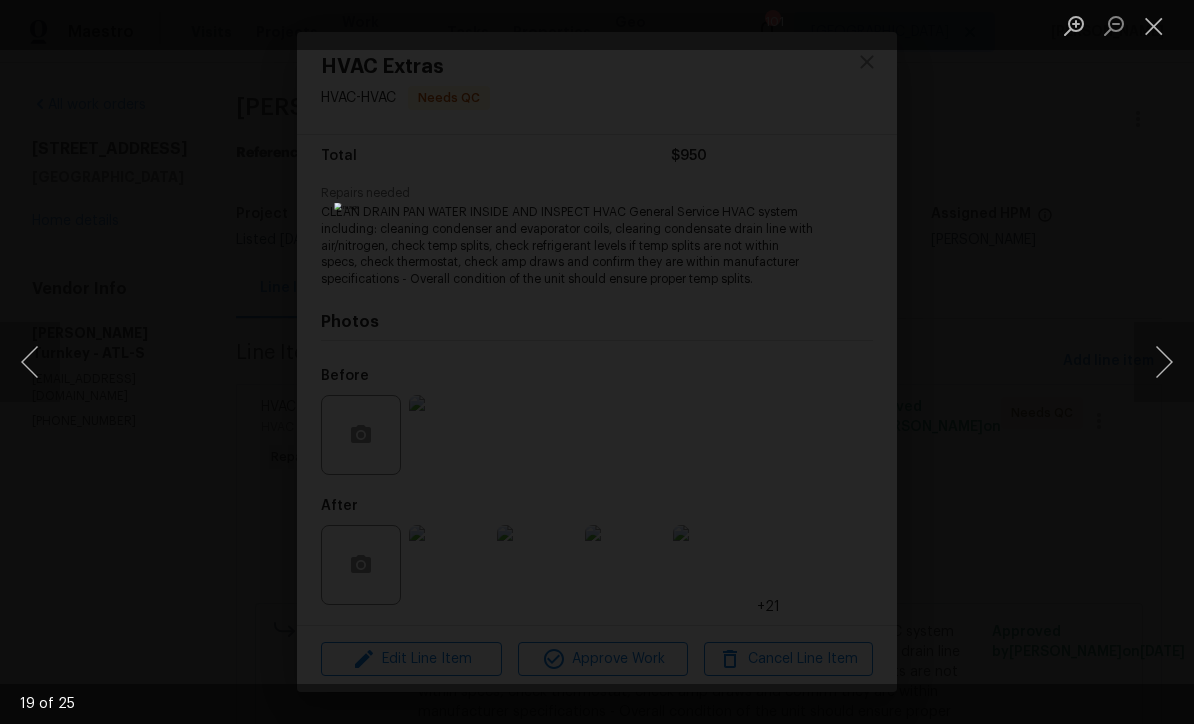 click at bounding box center (1164, 362) 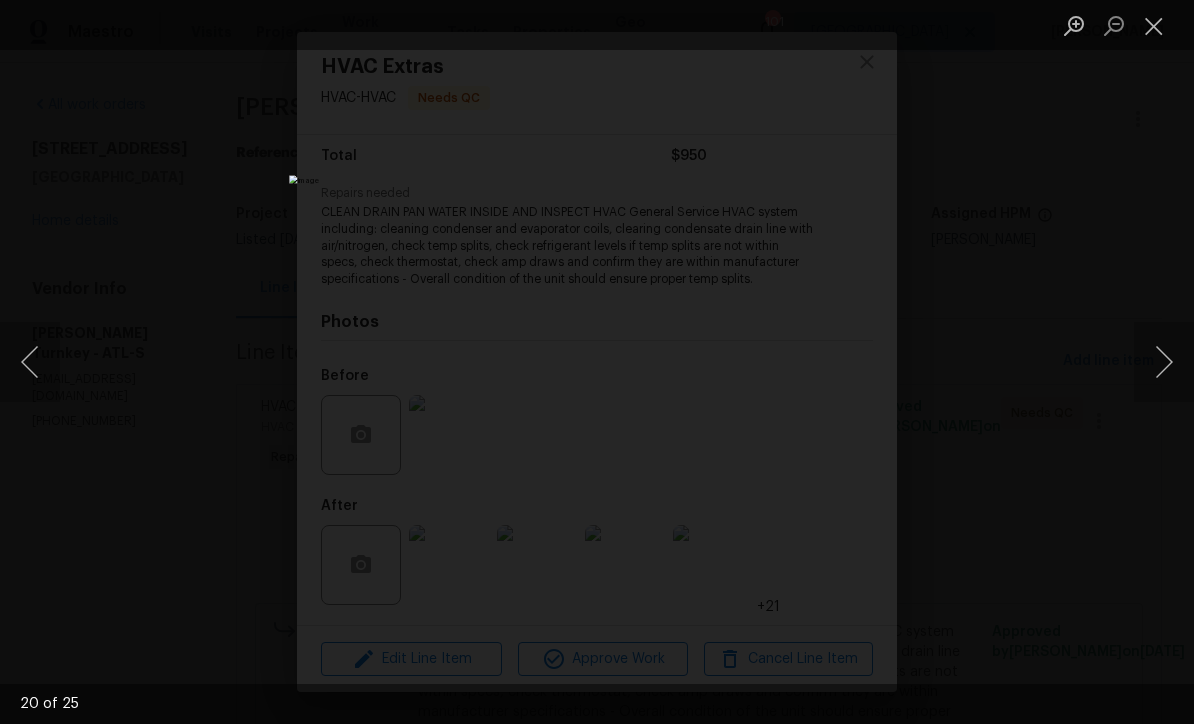 click at bounding box center [1164, 362] 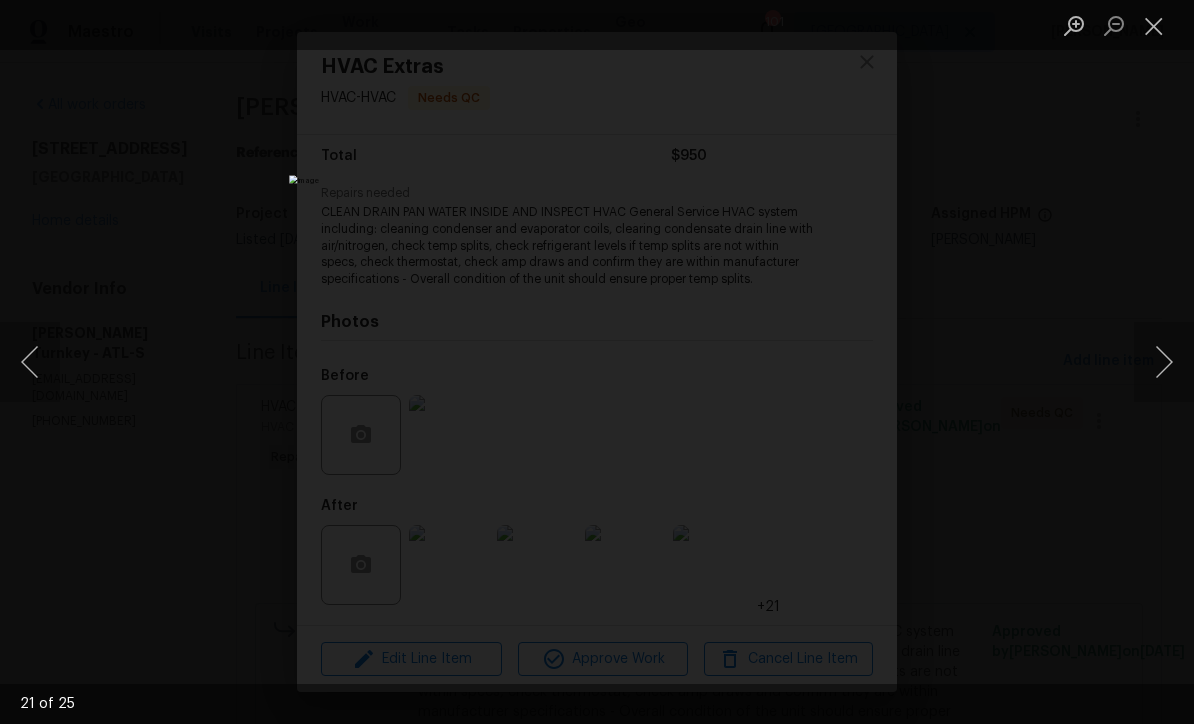 click at bounding box center [1164, 362] 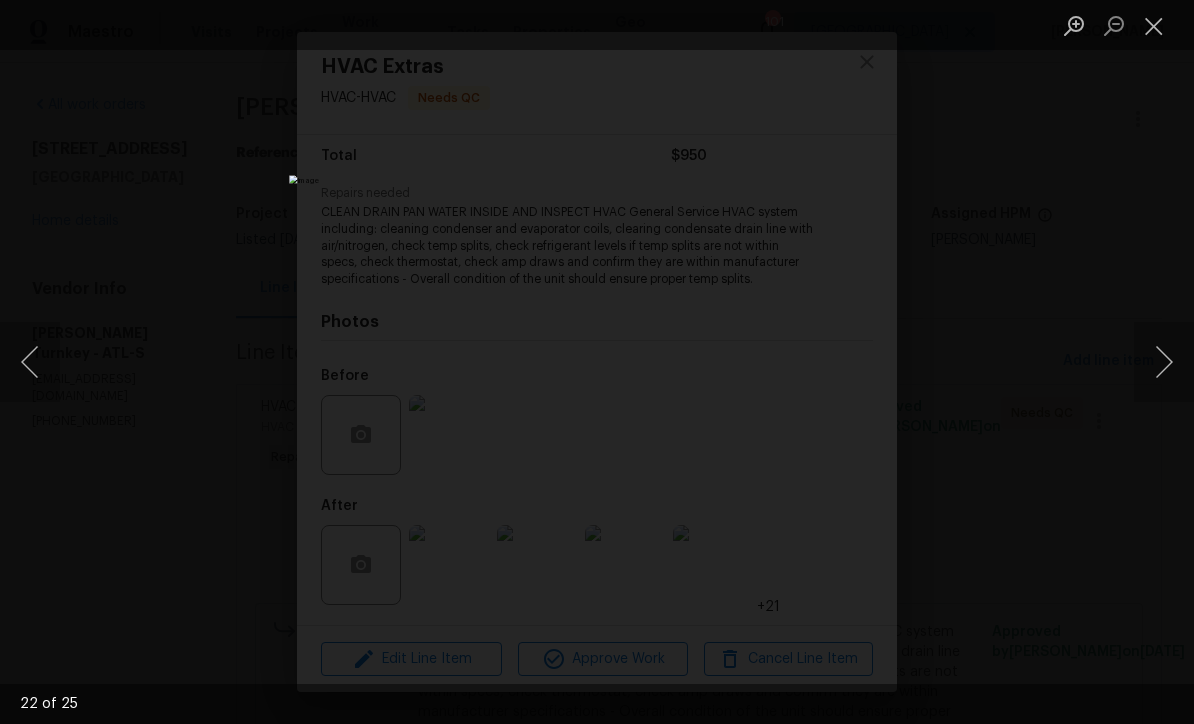 click at bounding box center [1164, 362] 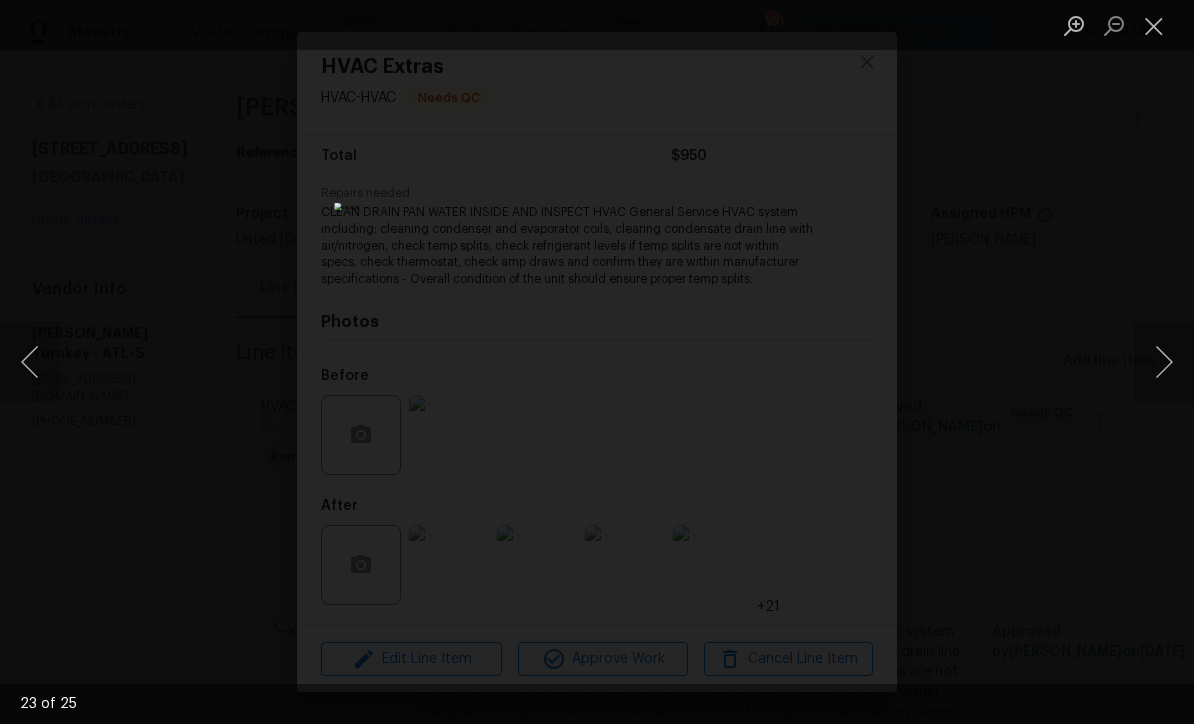 click at bounding box center (1164, 362) 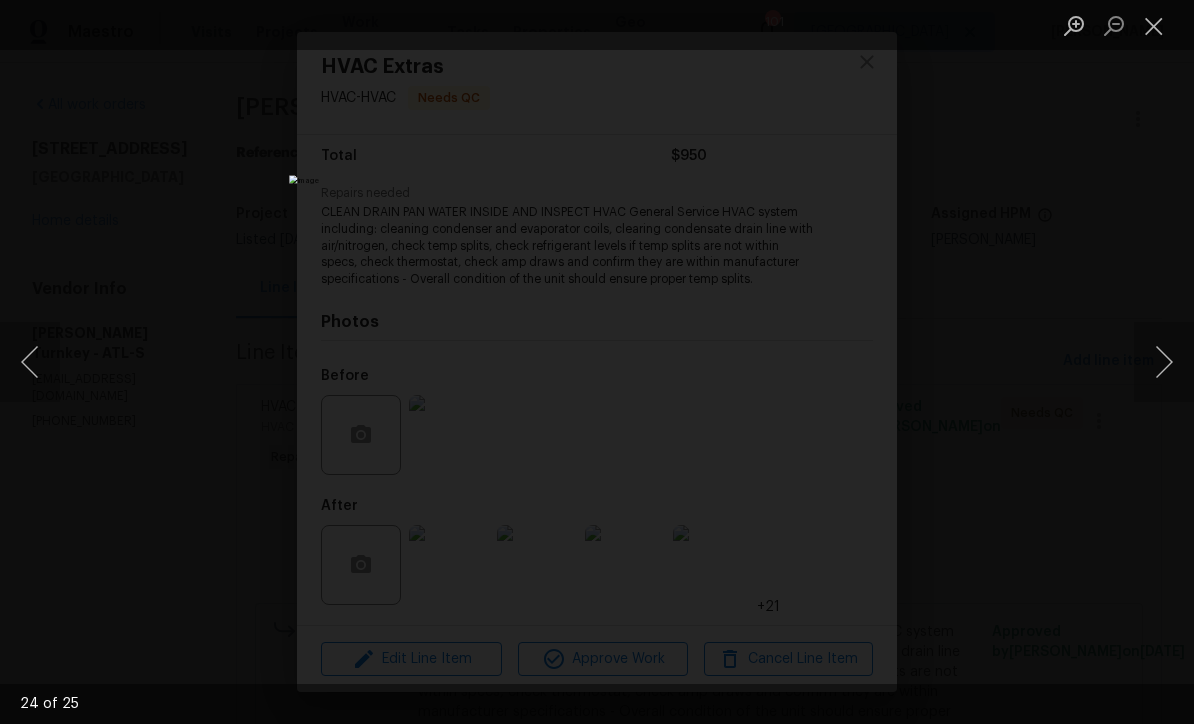 click at bounding box center [1164, 362] 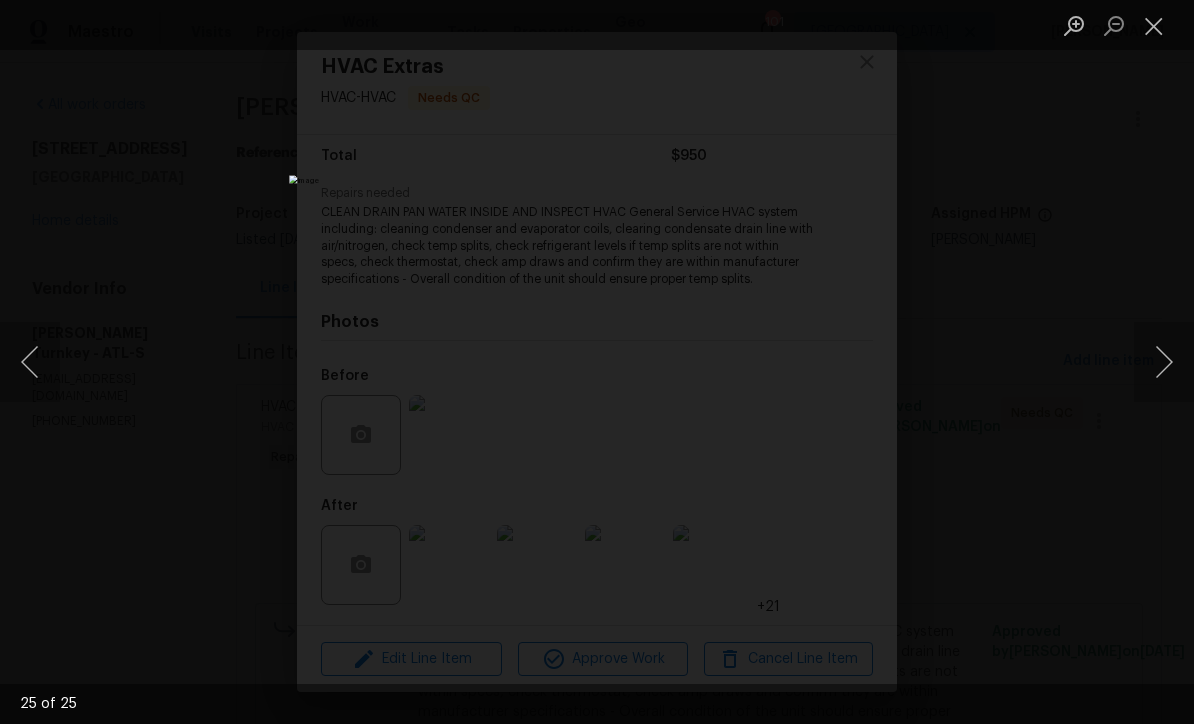 click at bounding box center [1164, 362] 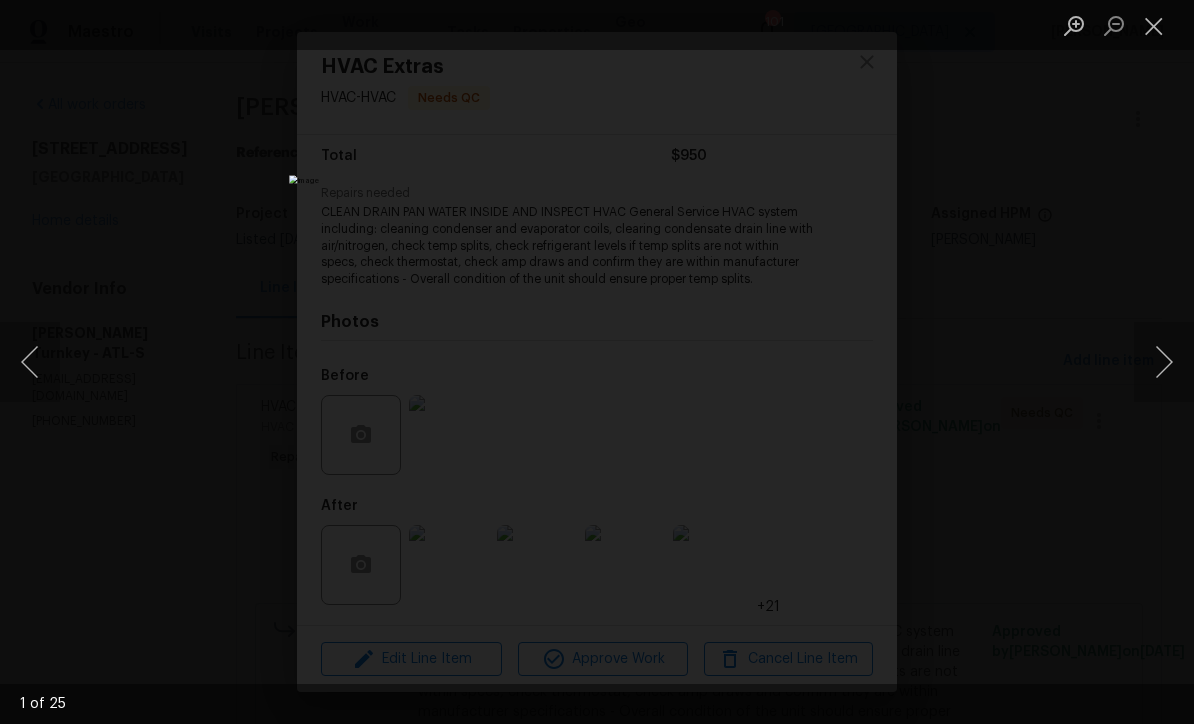 click at bounding box center (1164, 362) 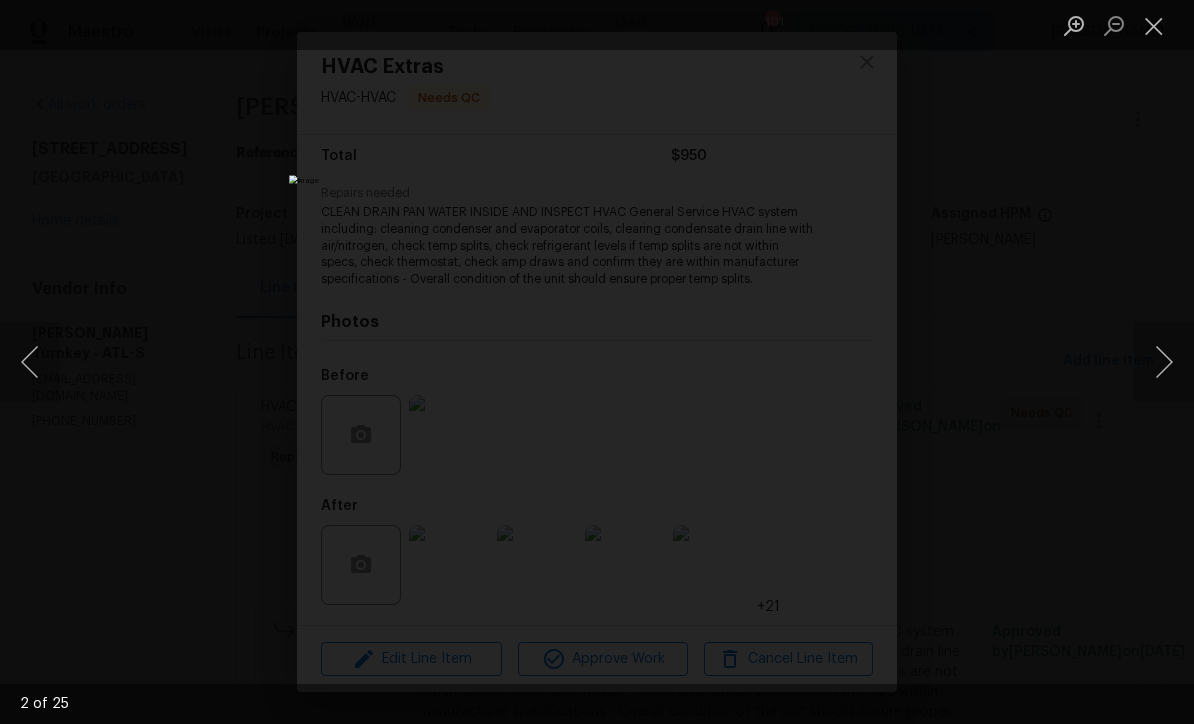 click at bounding box center (1164, 362) 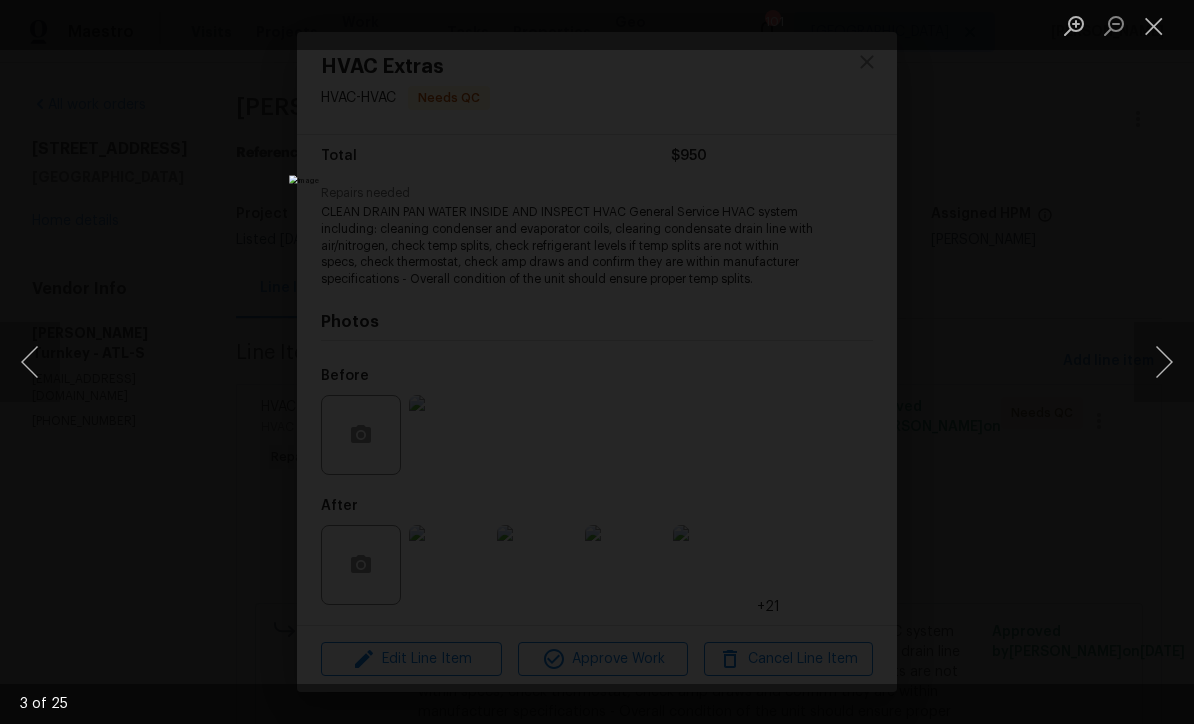 click at bounding box center [1164, 362] 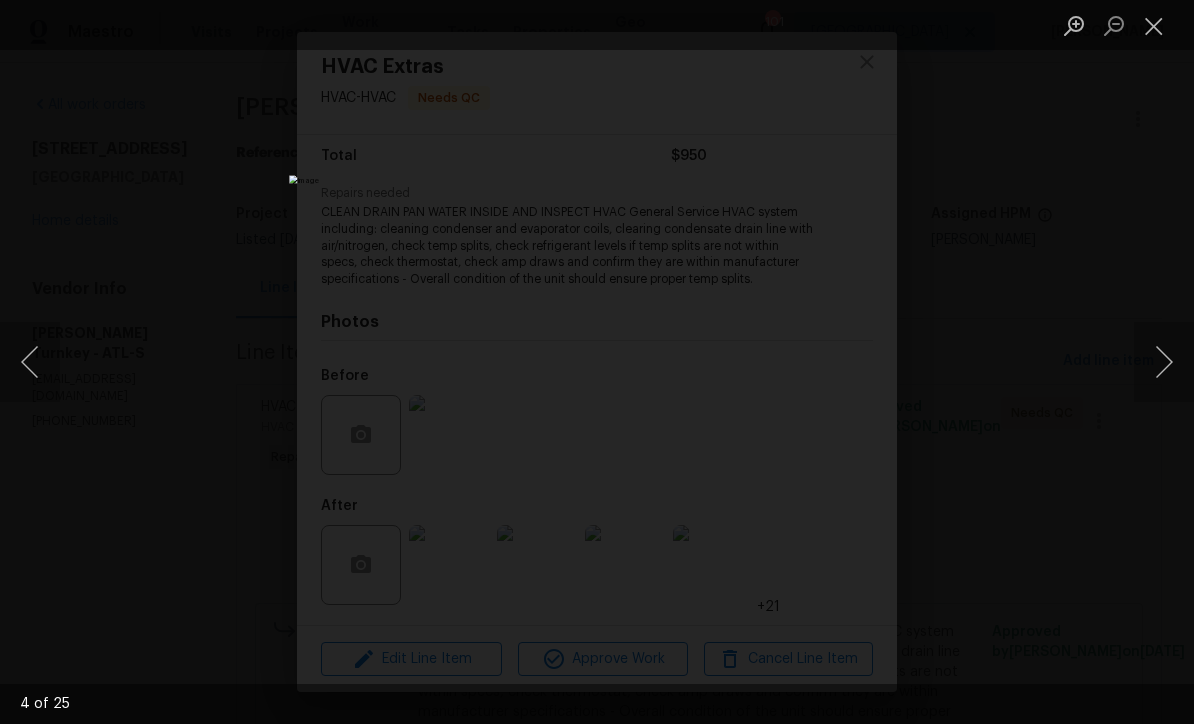 click at bounding box center [1164, 362] 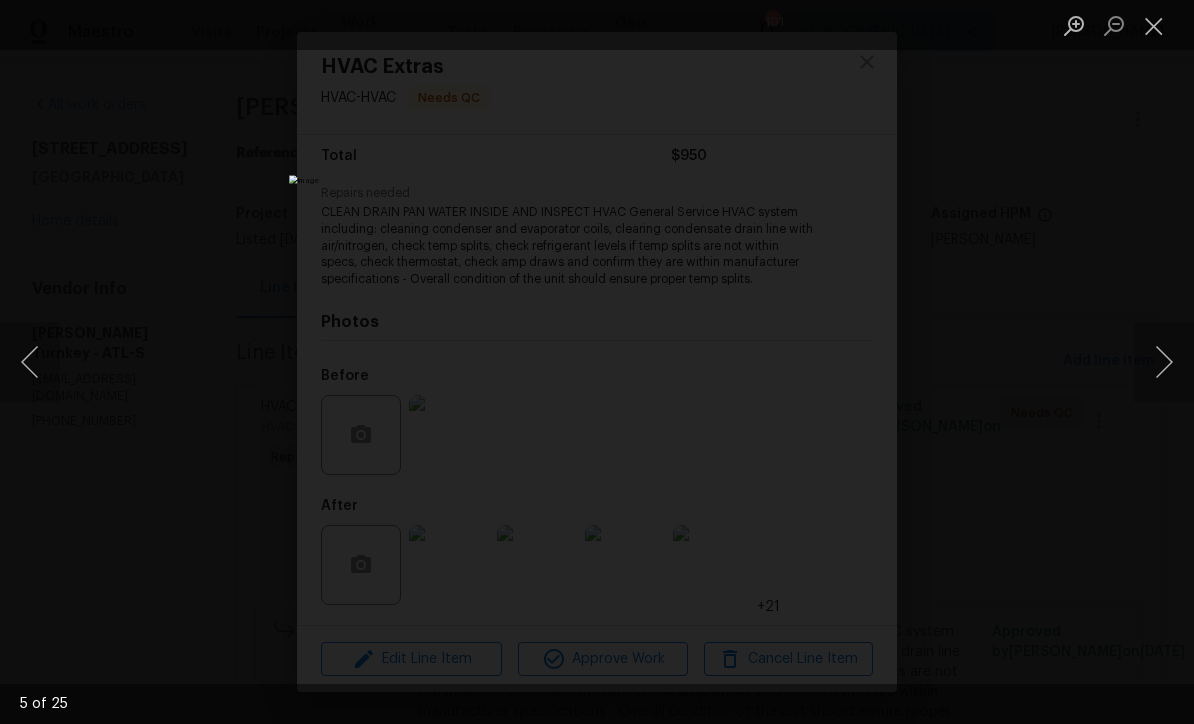 click at bounding box center (1154, 25) 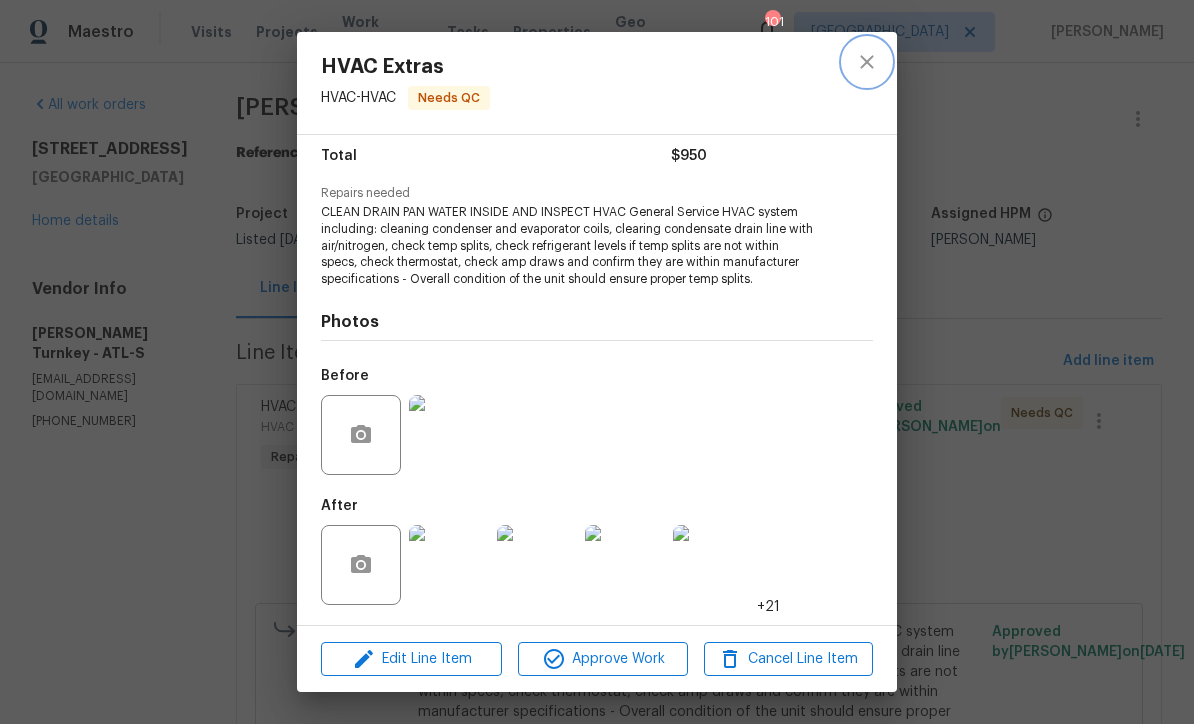 click 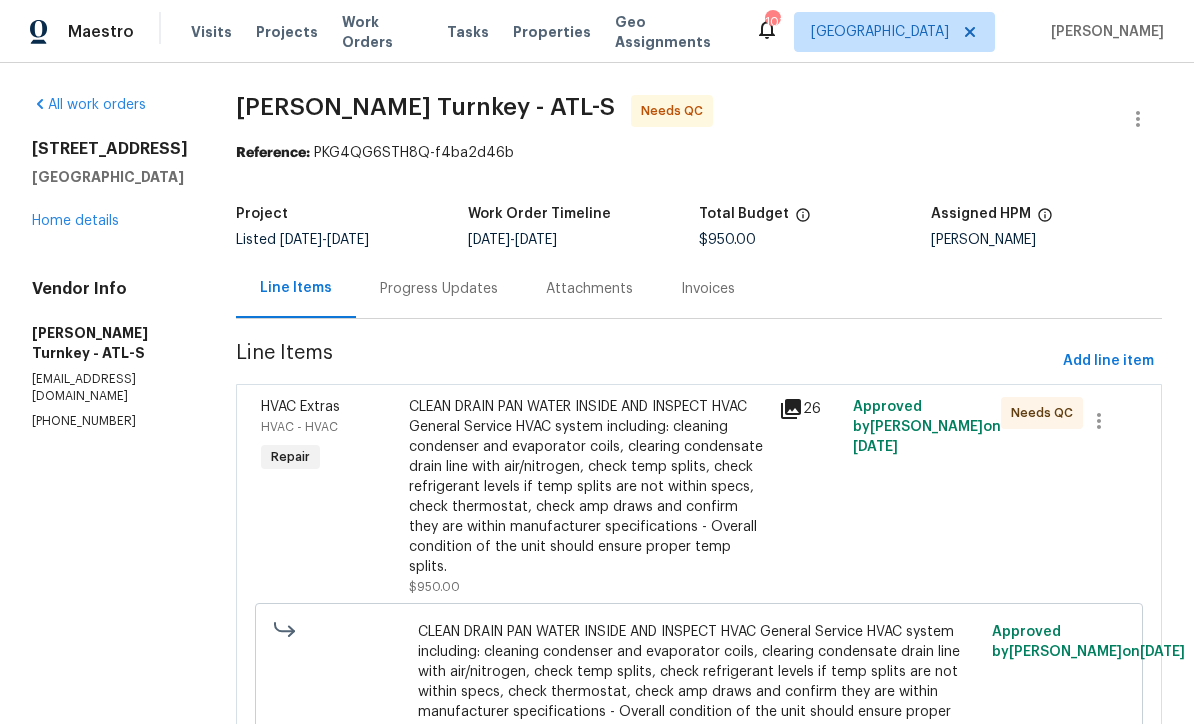 click on "Progress Updates" at bounding box center (439, 289) 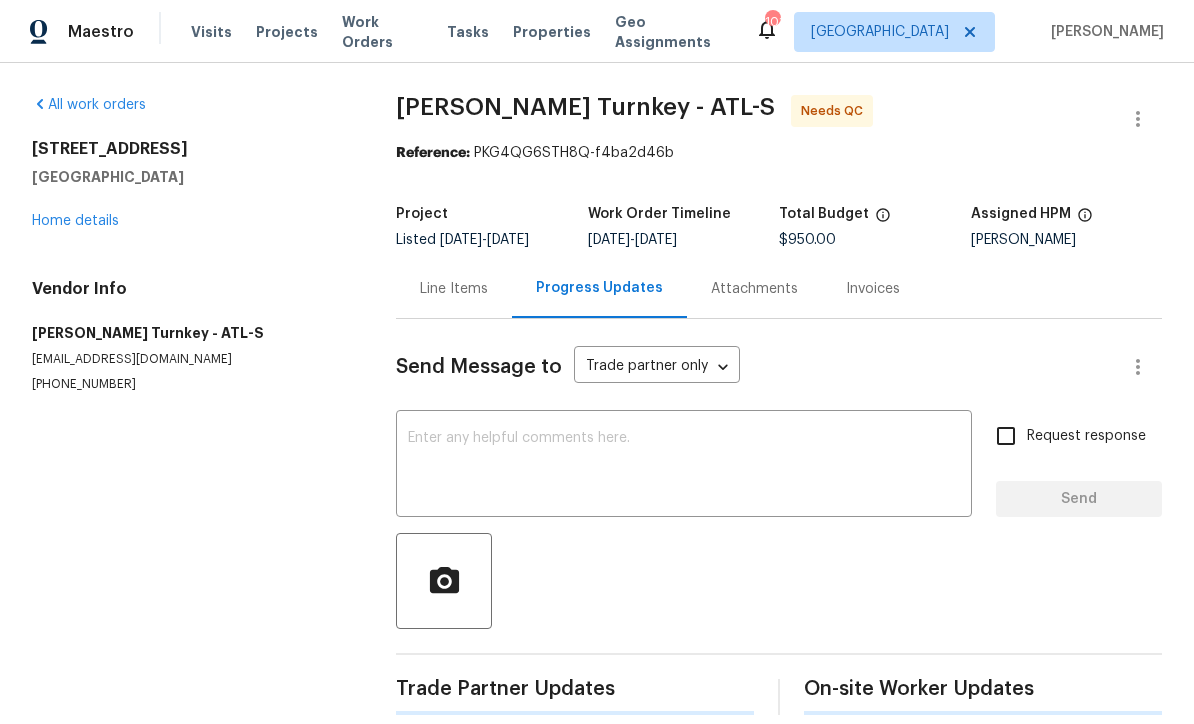 scroll, scrollTop: 38, scrollLeft: 0, axis: vertical 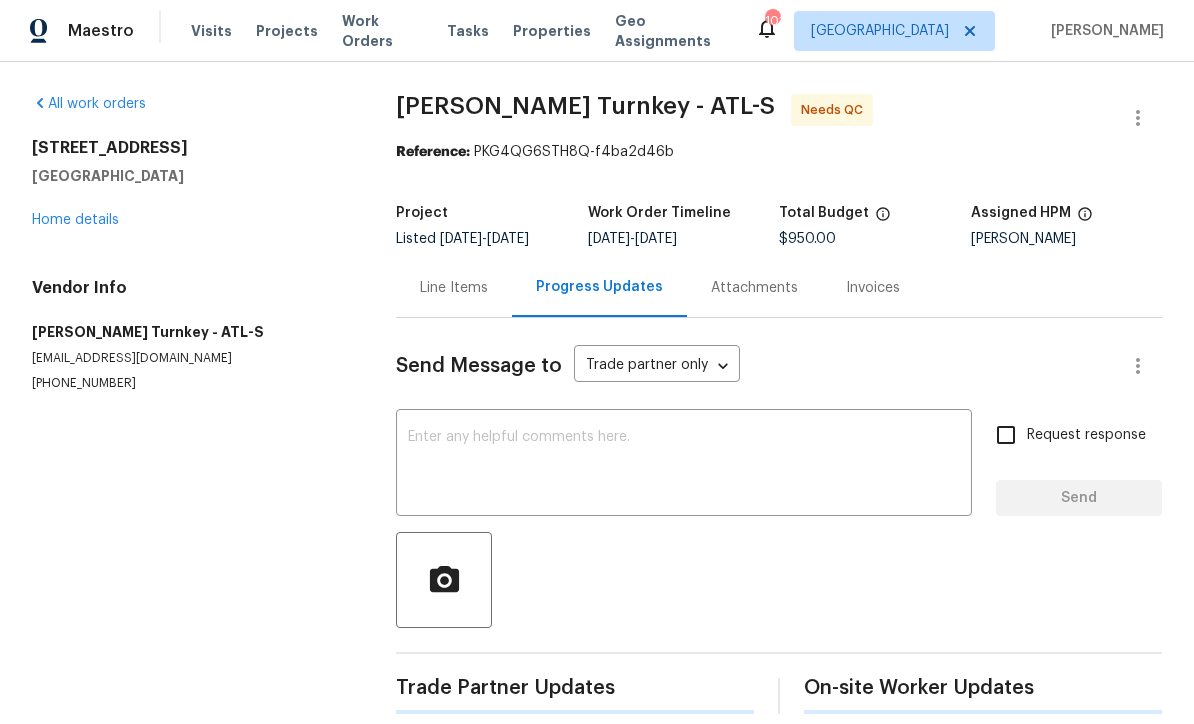 click on "Line Items" at bounding box center (454, 289) 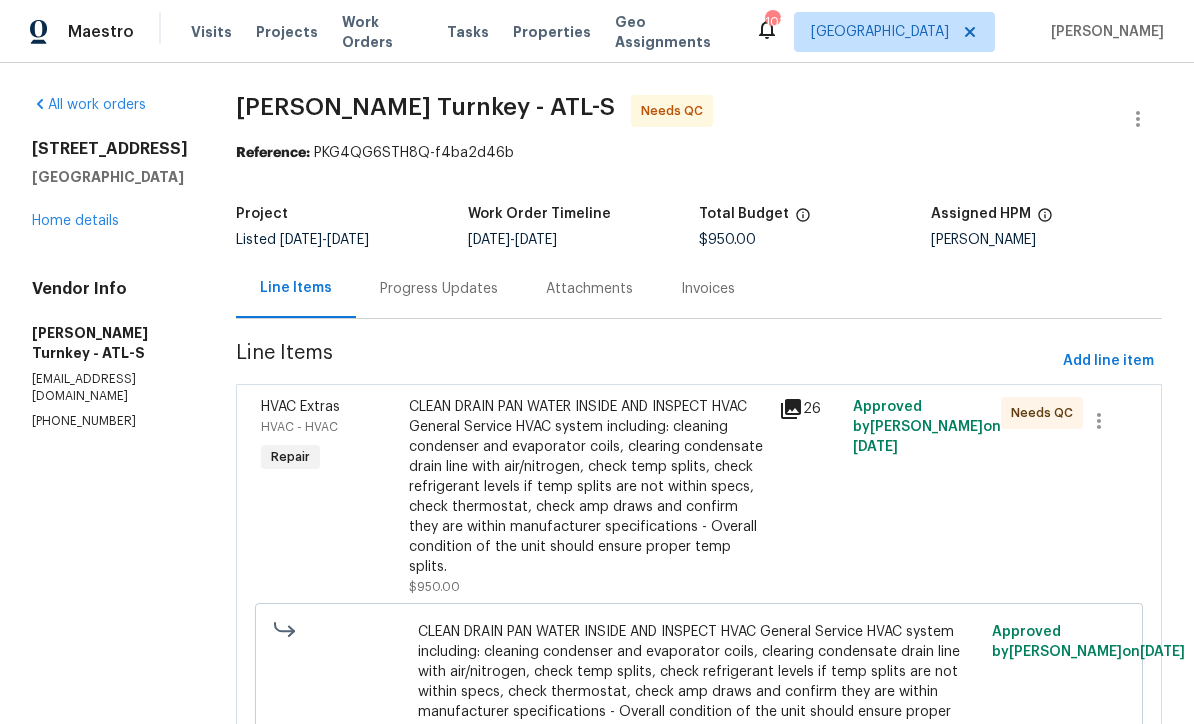 click on "Progress Updates" at bounding box center [439, 289] 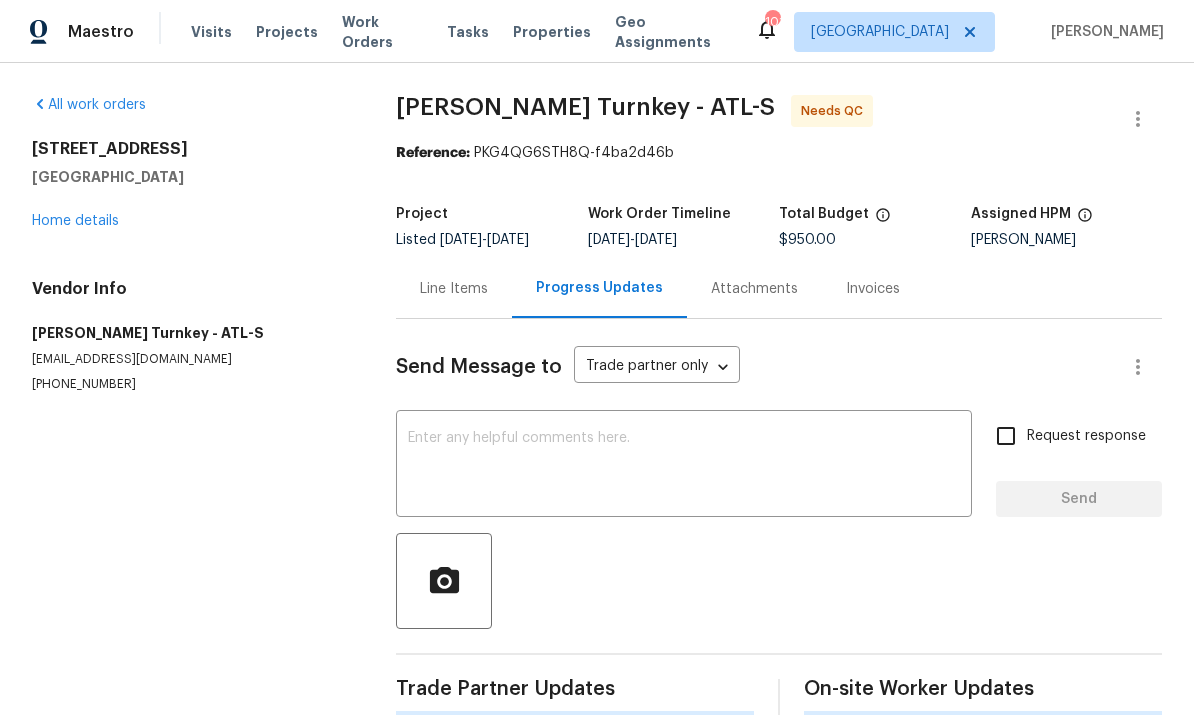 scroll, scrollTop: 38, scrollLeft: 0, axis: vertical 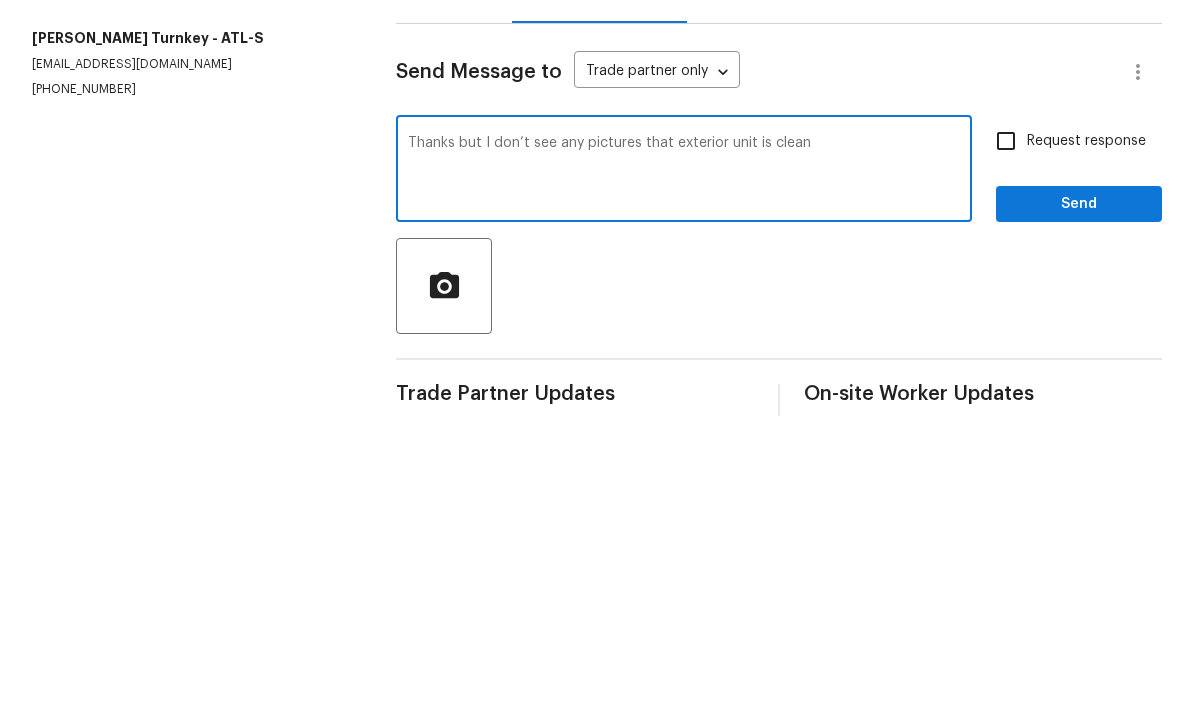 type on "Thanks but I don’t see any pictures that exterior unit is clean" 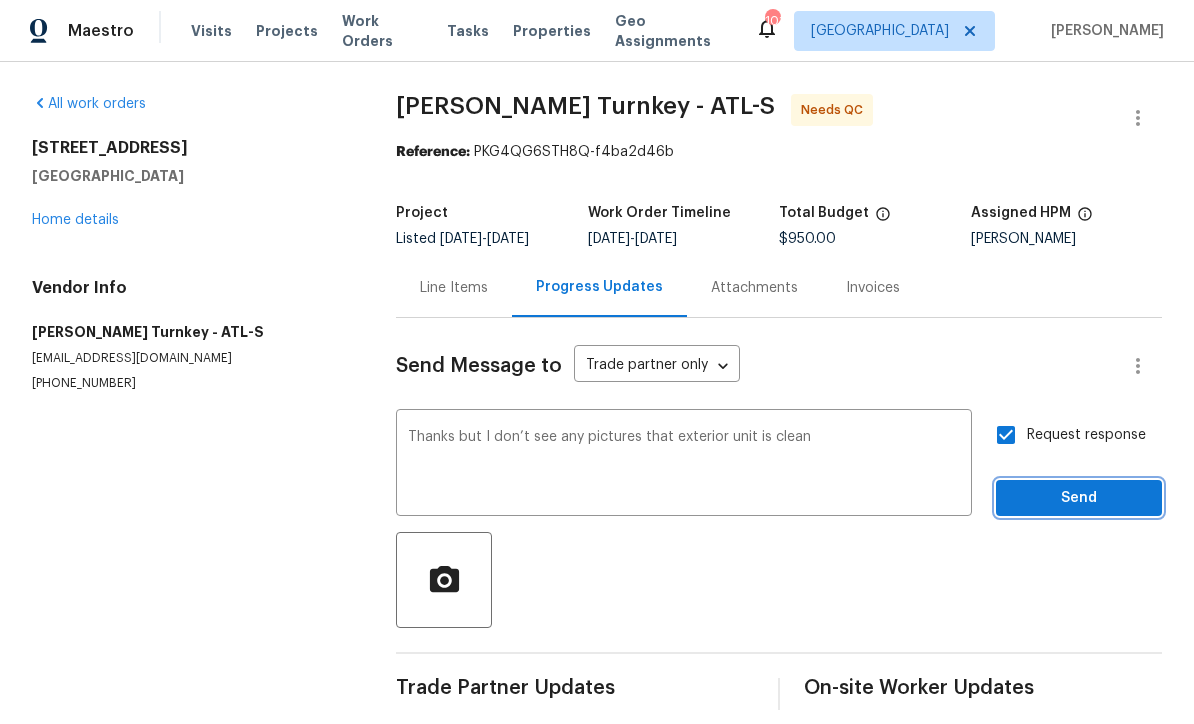 click on "Send" at bounding box center [1079, 499] 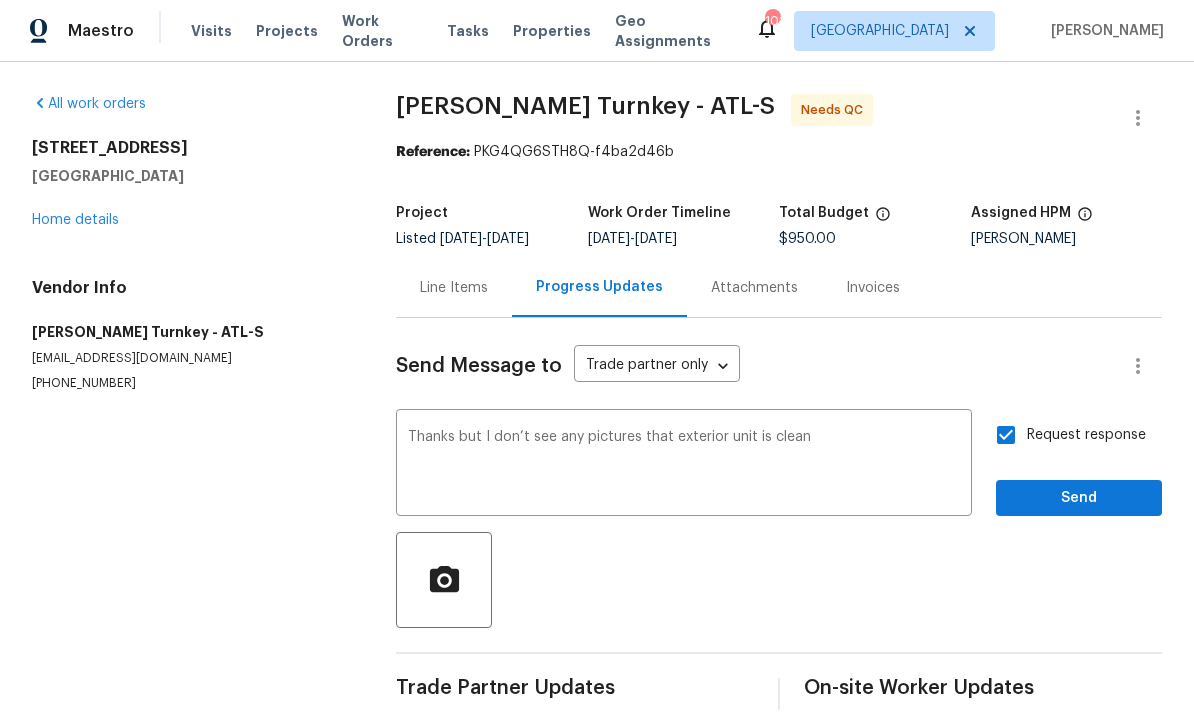 scroll, scrollTop: 35, scrollLeft: 0, axis: vertical 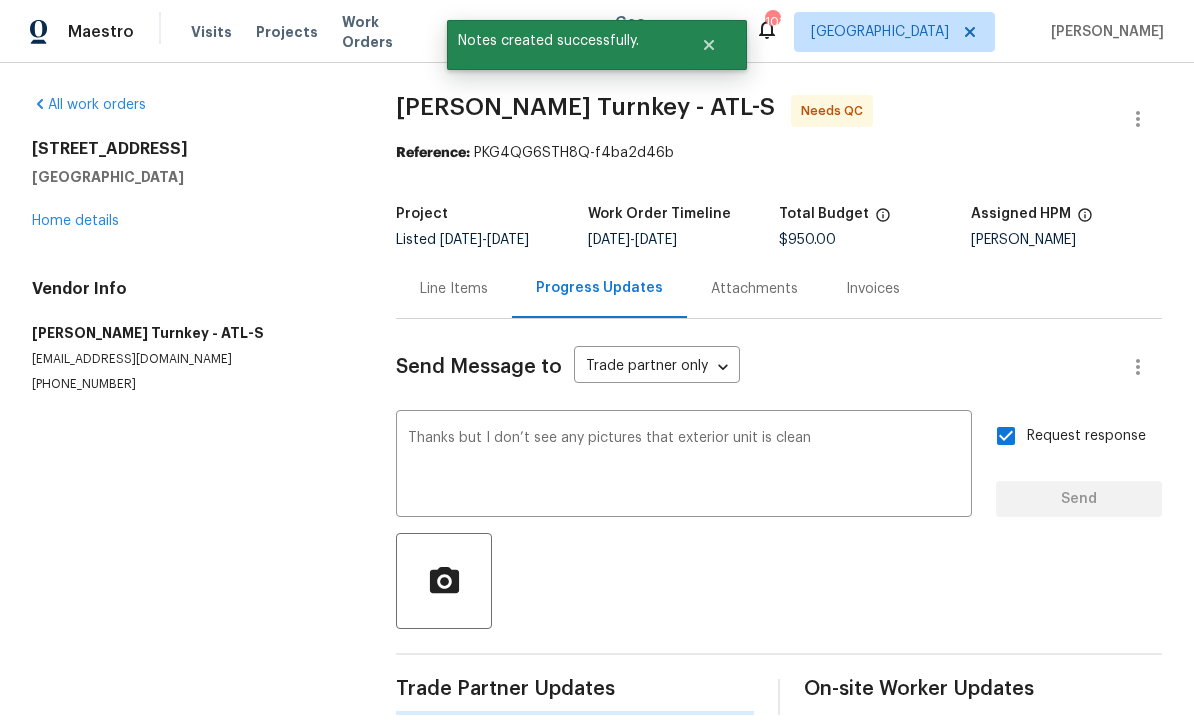 type 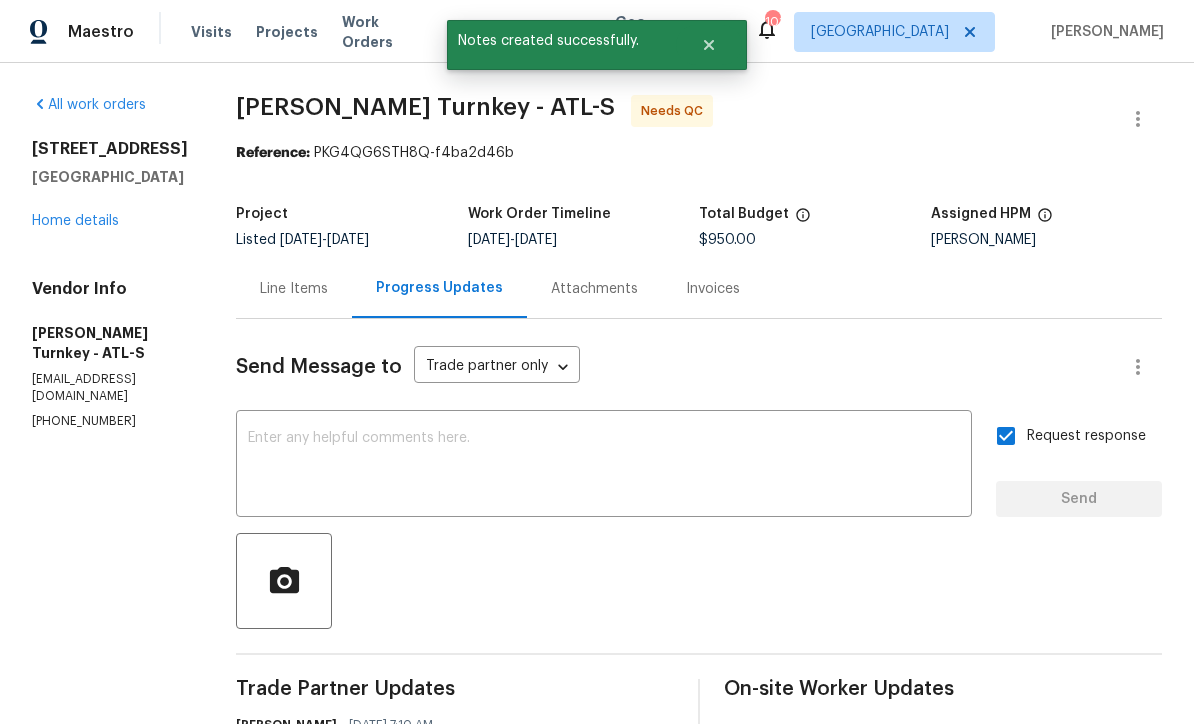 click on "Home details" at bounding box center (75, 221) 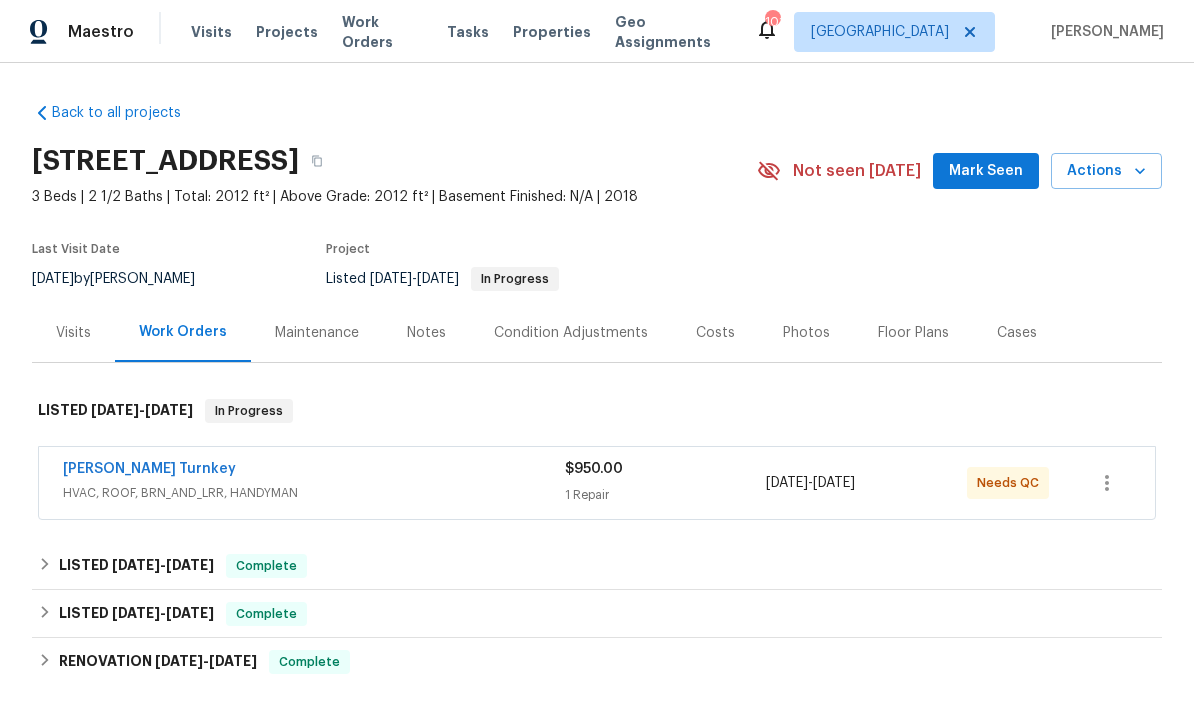 scroll, scrollTop: 0, scrollLeft: 0, axis: both 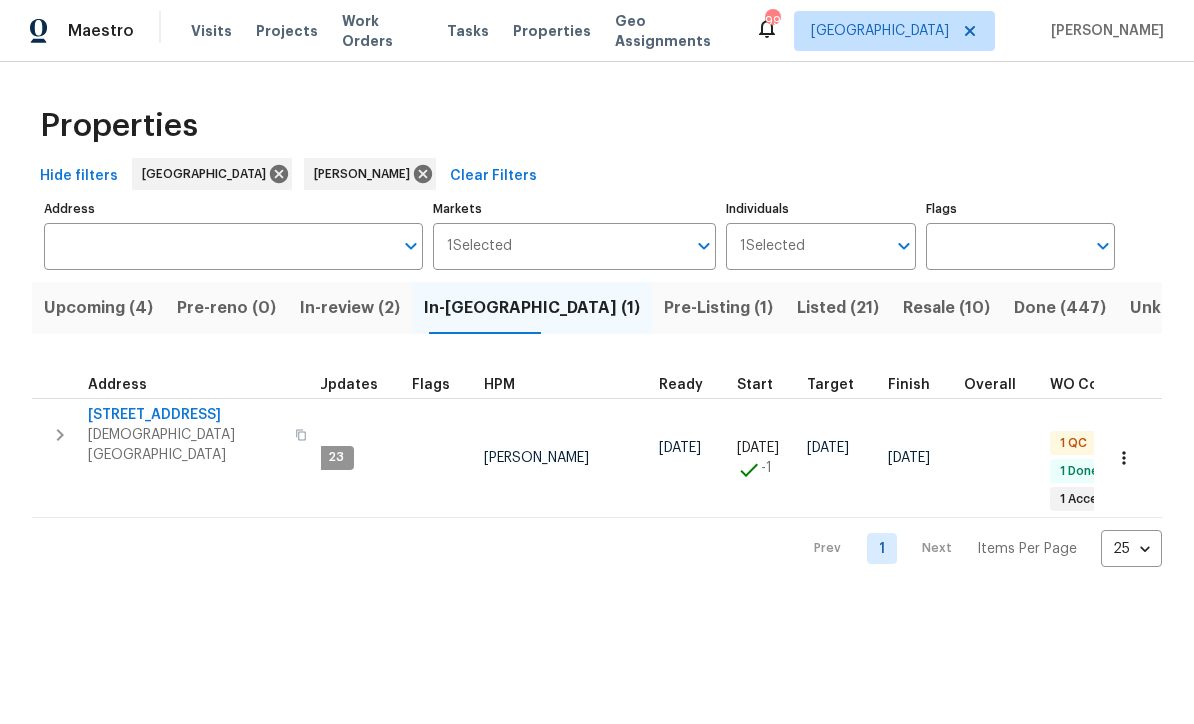click on "[STREET_ADDRESS]" at bounding box center [185, 416] 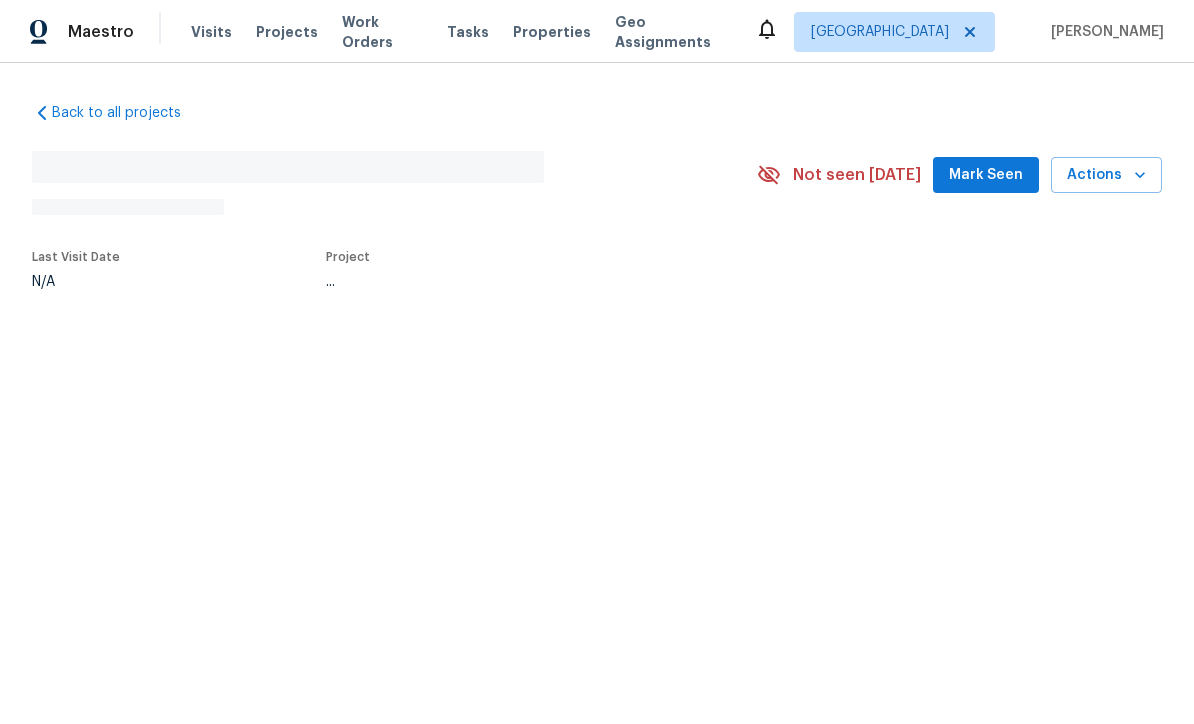 scroll, scrollTop: 0, scrollLeft: 0, axis: both 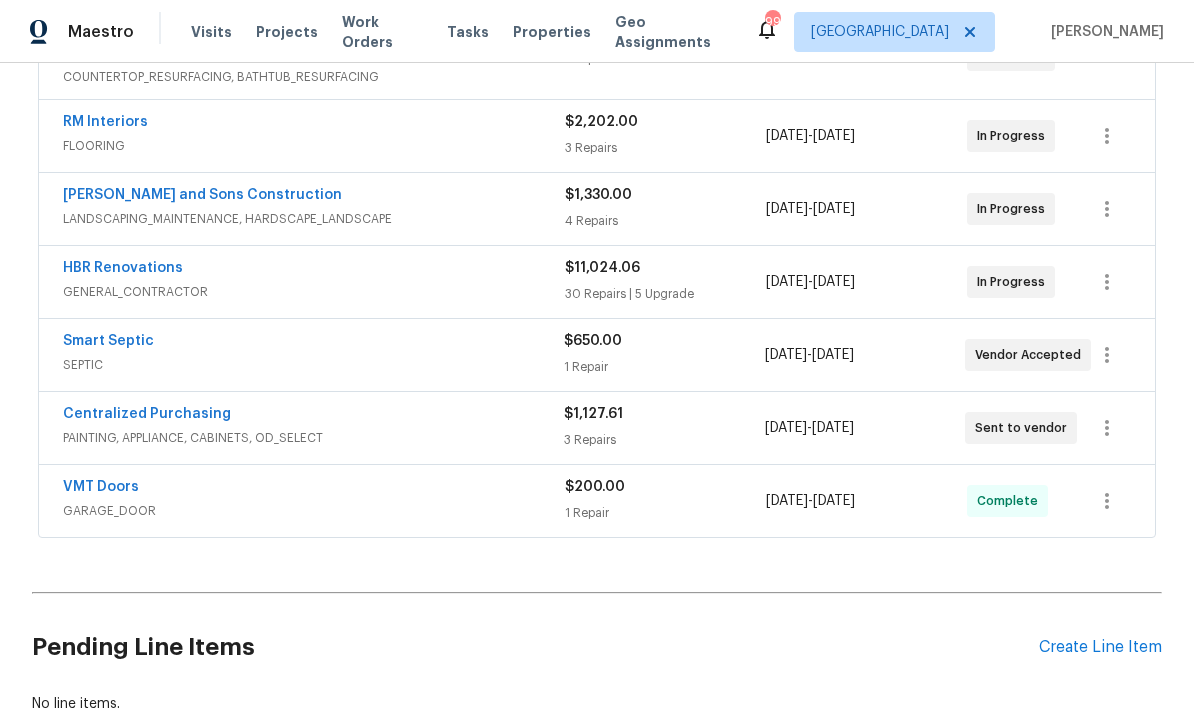 click on "Smart Septic" at bounding box center [108, 341] 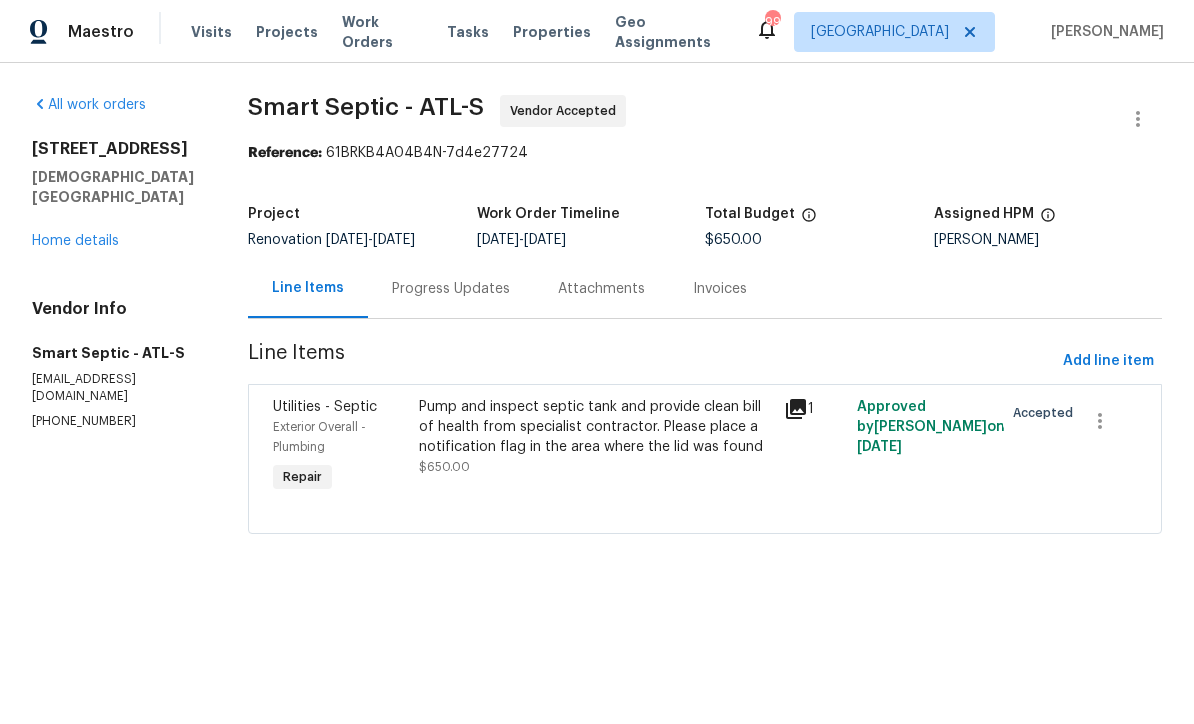 click on "Progress Updates" at bounding box center (451, 289) 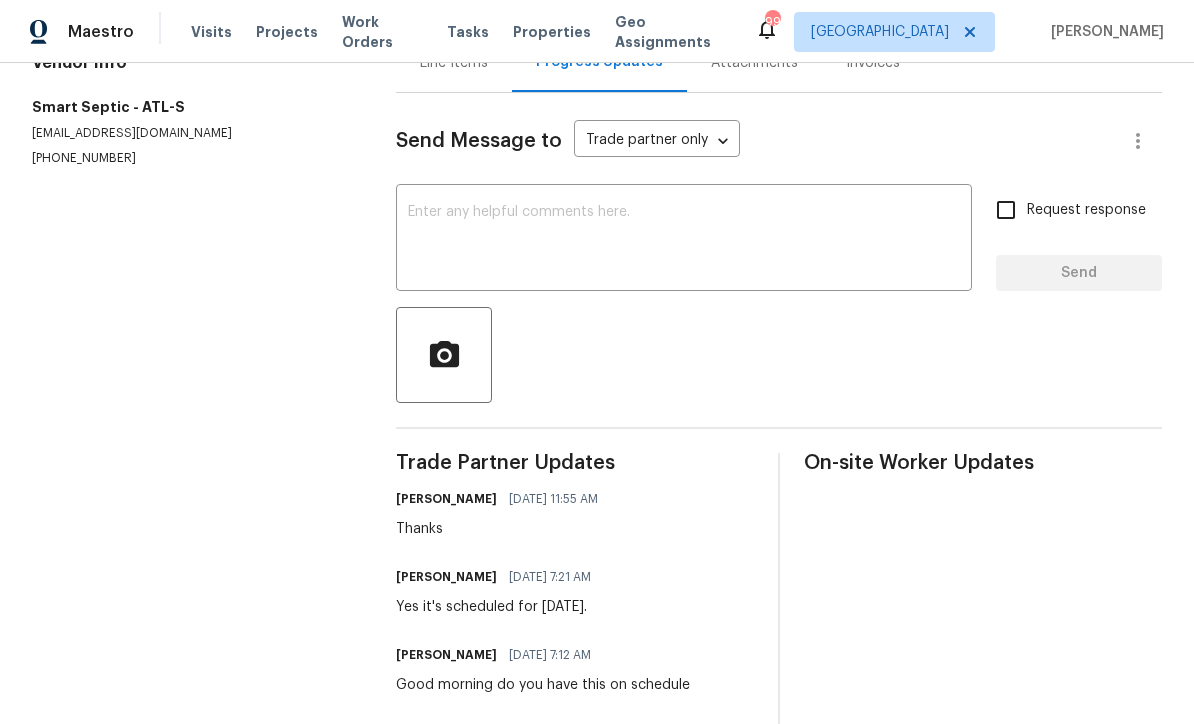 scroll, scrollTop: 211, scrollLeft: 0, axis: vertical 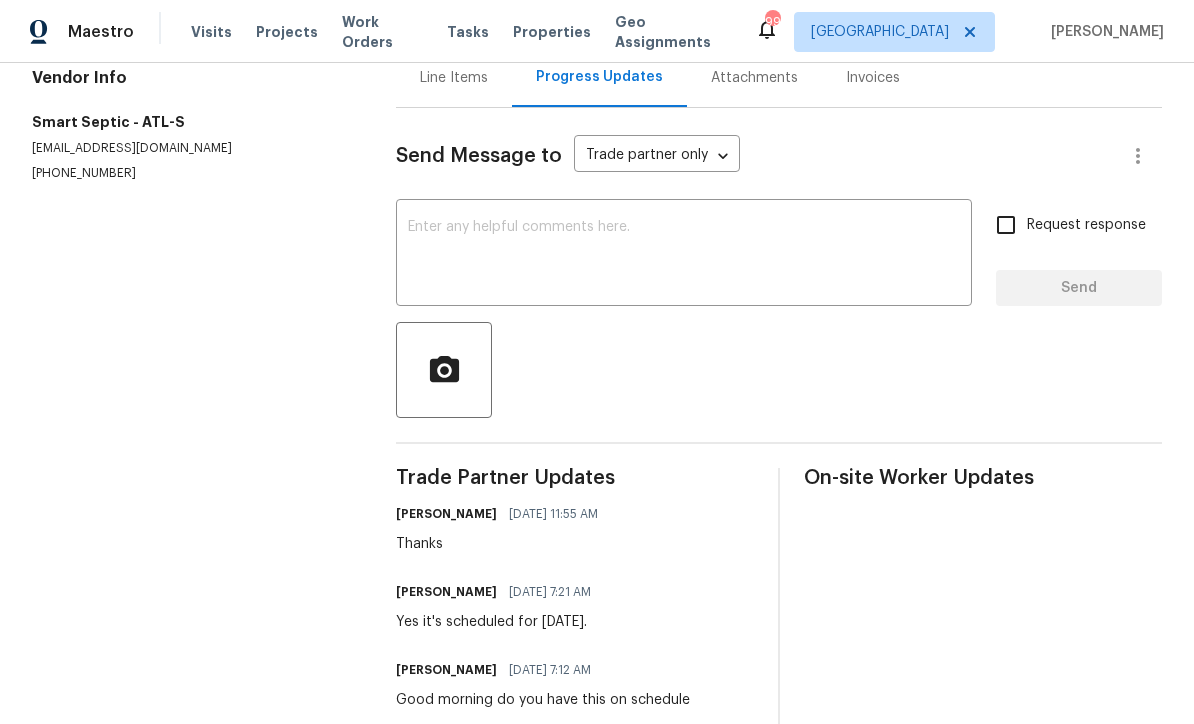 click at bounding box center [684, 255] 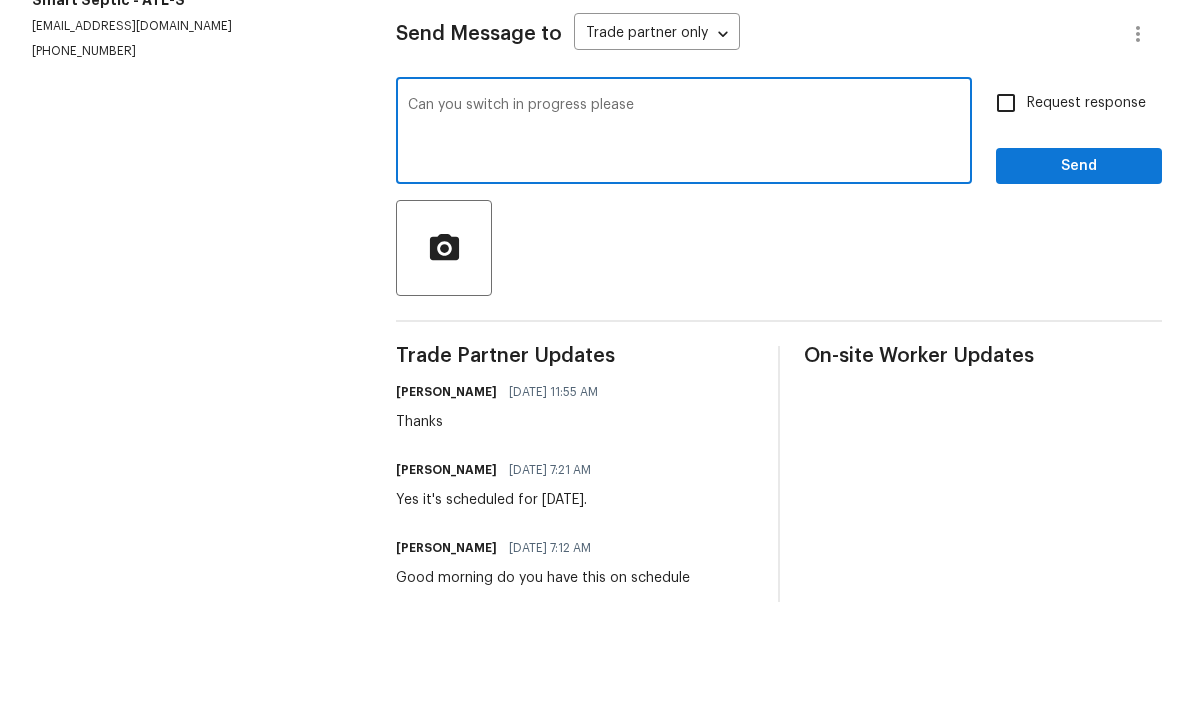 type on "Can you switch in progress please" 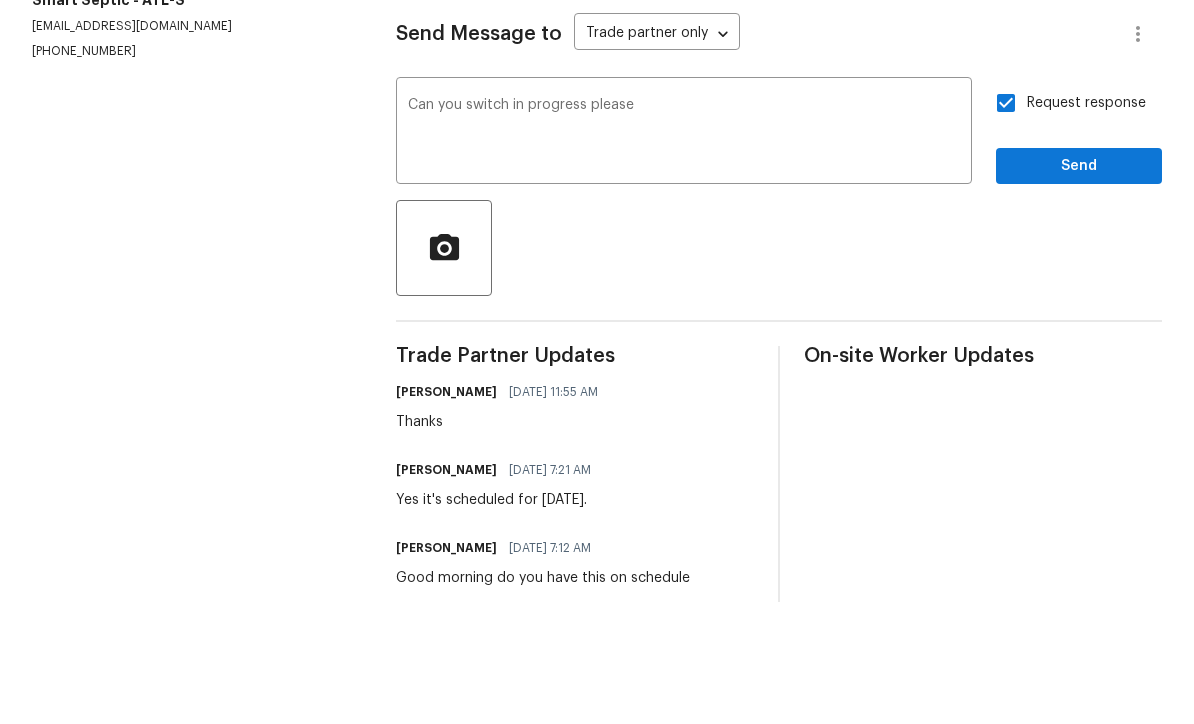 scroll, scrollTop: 66, scrollLeft: 0, axis: vertical 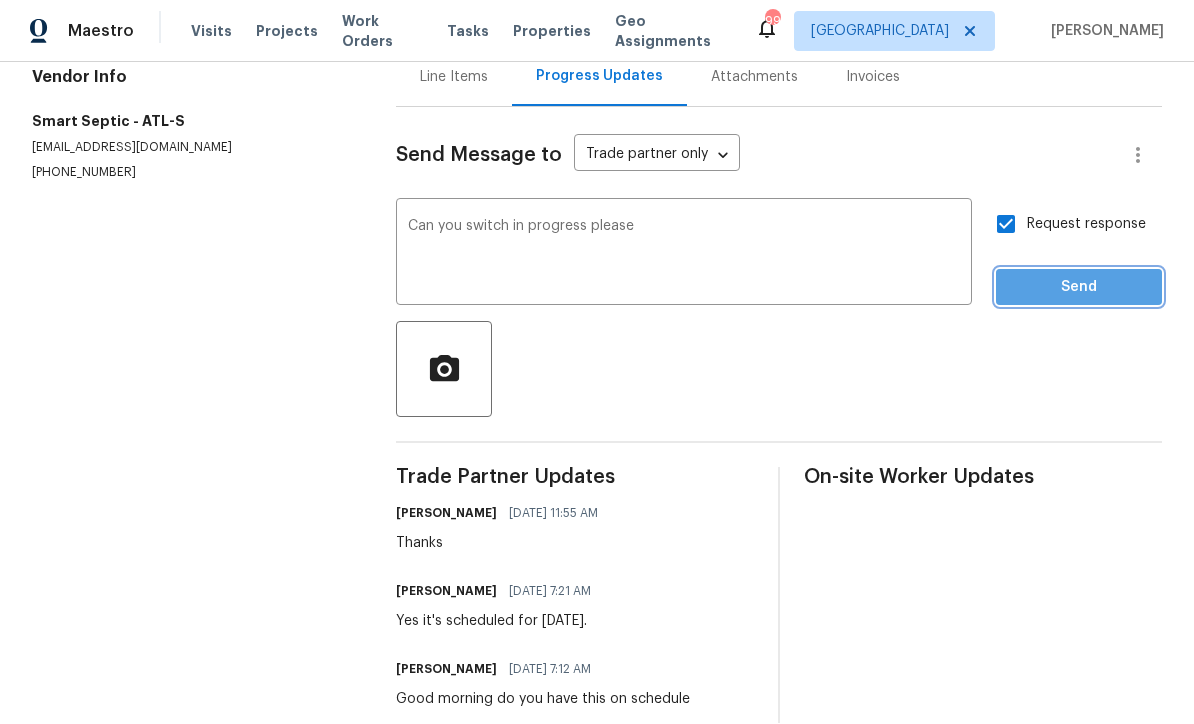 click on "Send" at bounding box center [1079, 288] 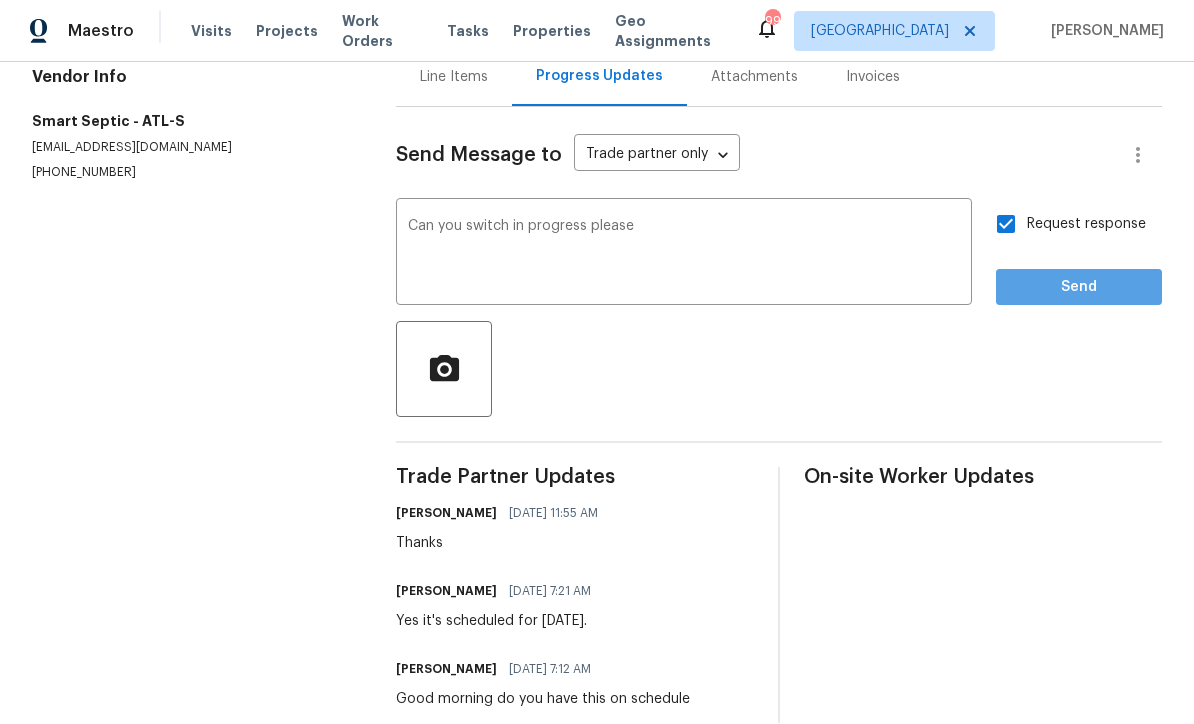 scroll, scrollTop: 38, scrollLeft: 0, axis: vertical 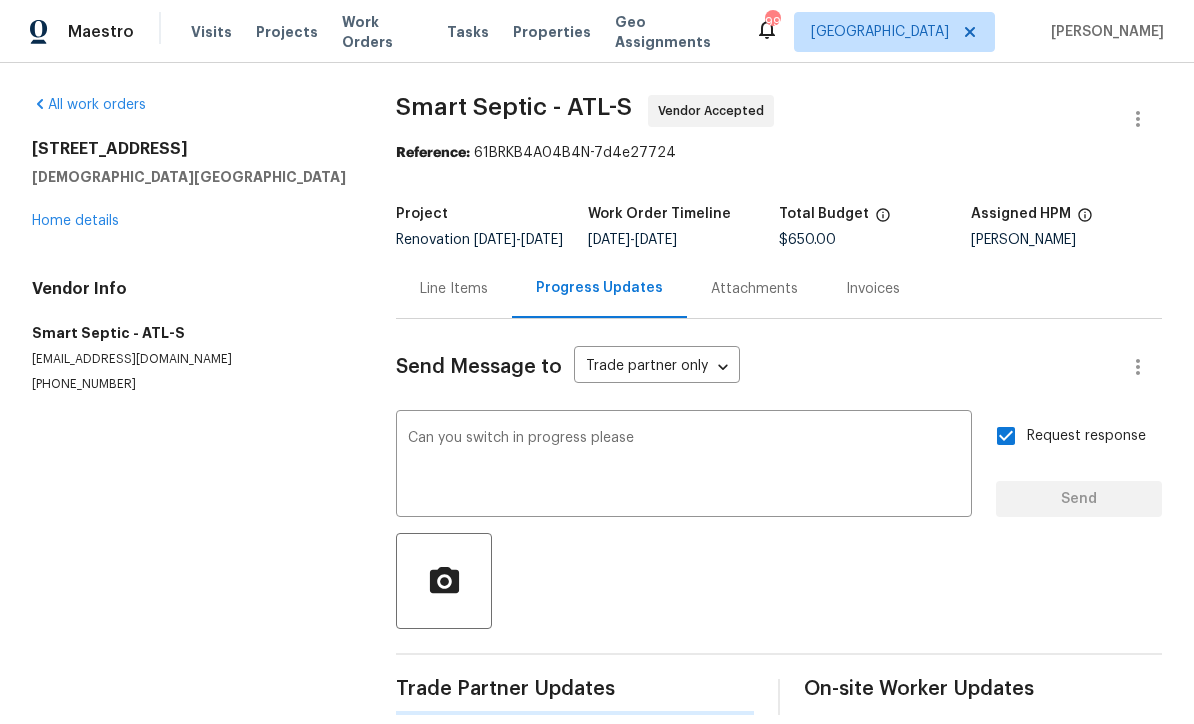 type 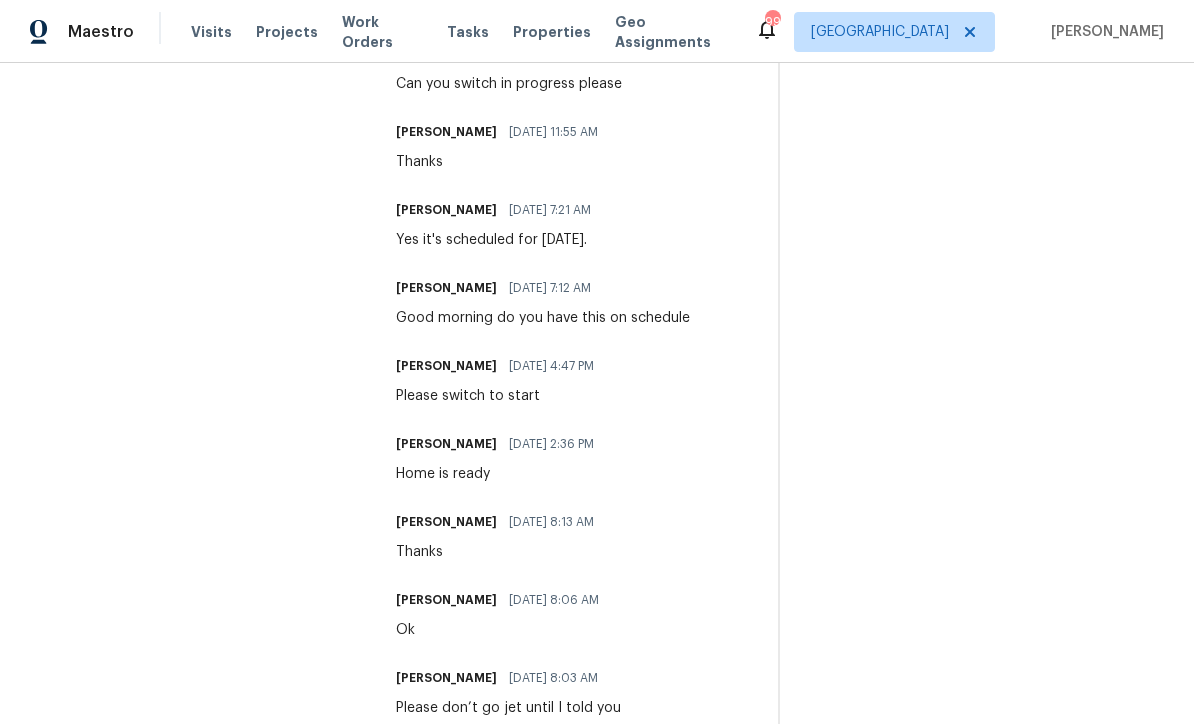 scroll, scrollTop: 670, scrollLeft: 0, axis: vertical 